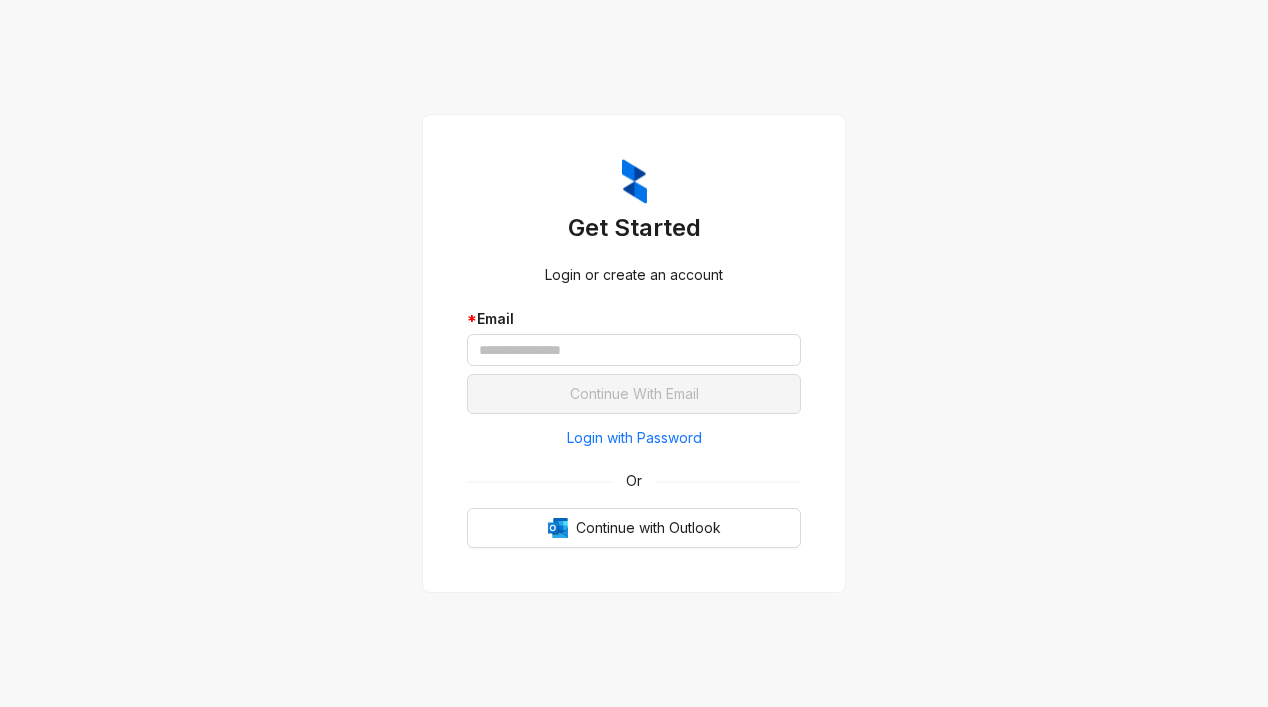 scroll, scrollTop: 0, scrollLeft: 0, axis: both 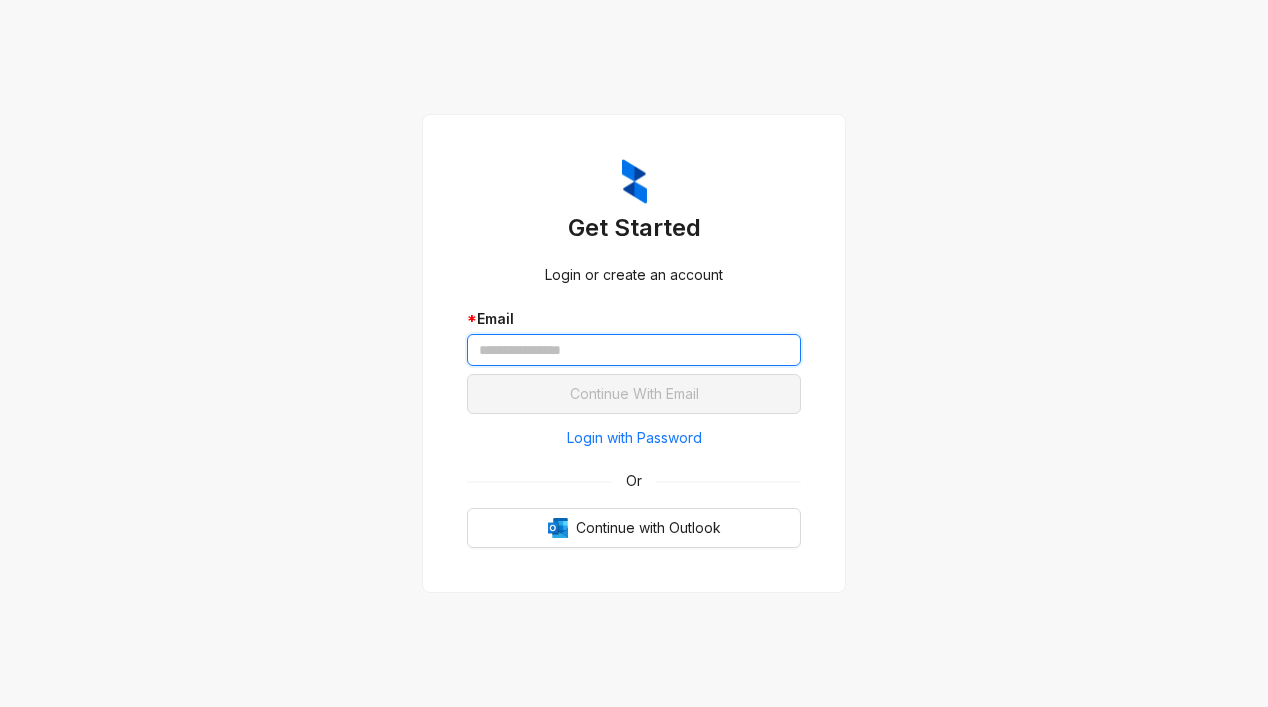 click at bounding box center (634, 350) 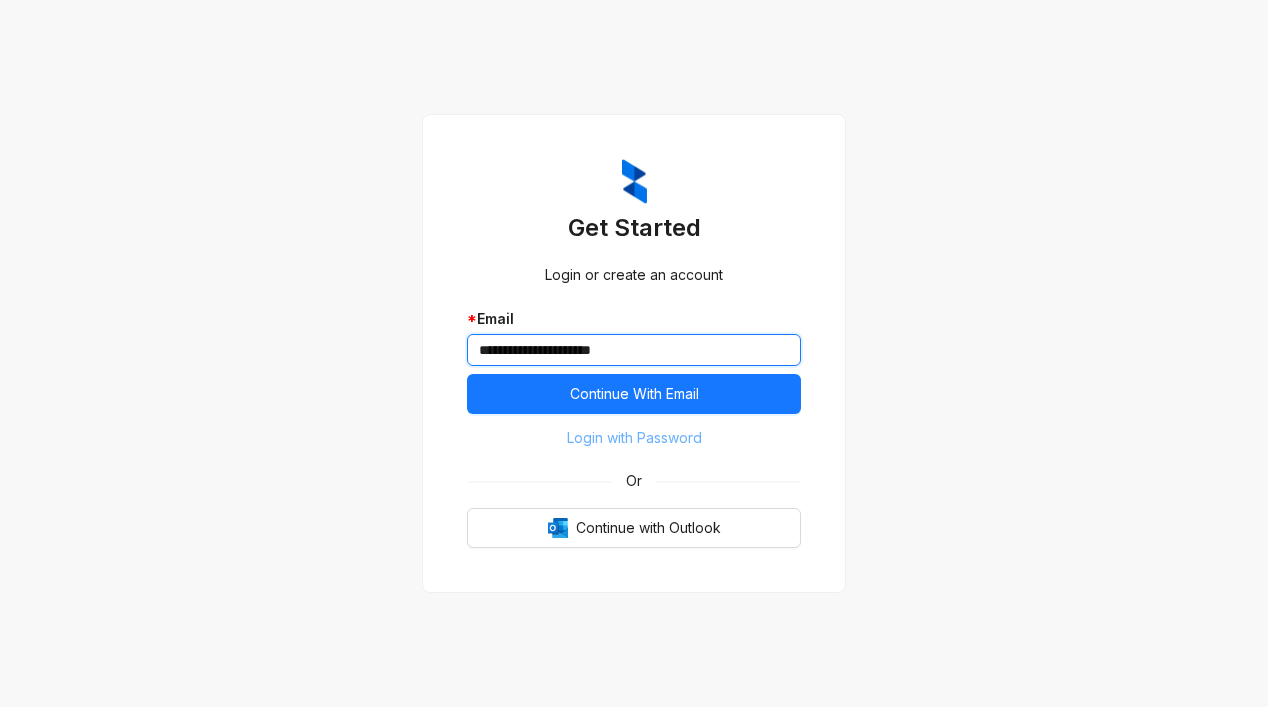 type on "**********" 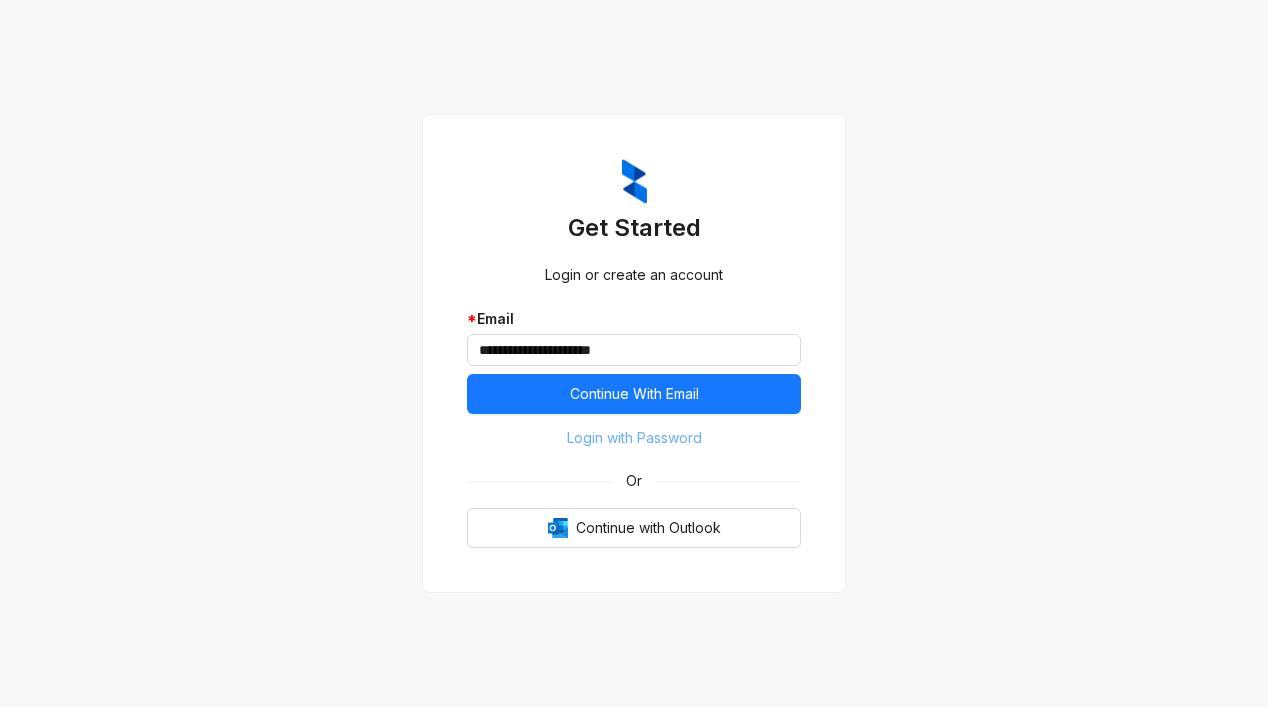 click on "Login with Password" at bounding box center [634, 438] 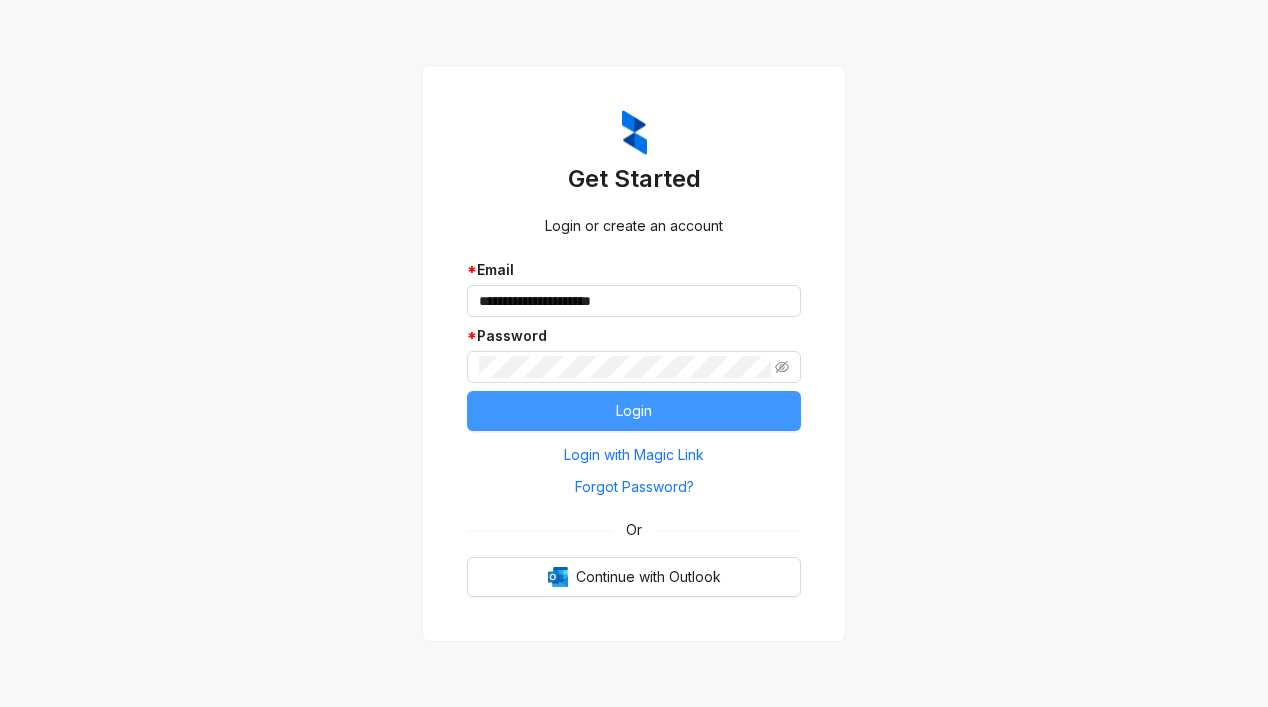 click on "Login" at bounding box center (634, 411) 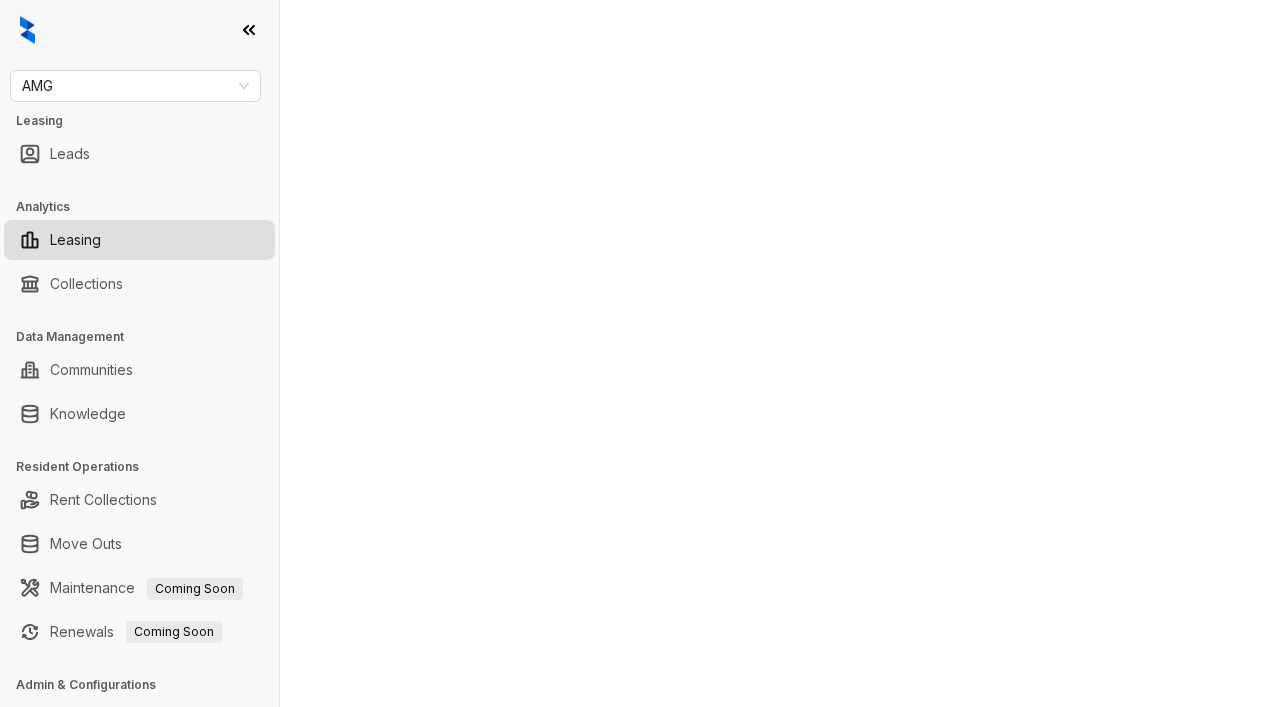 scroll, scrollTop: 0, scrollLeft: 0, axis: both 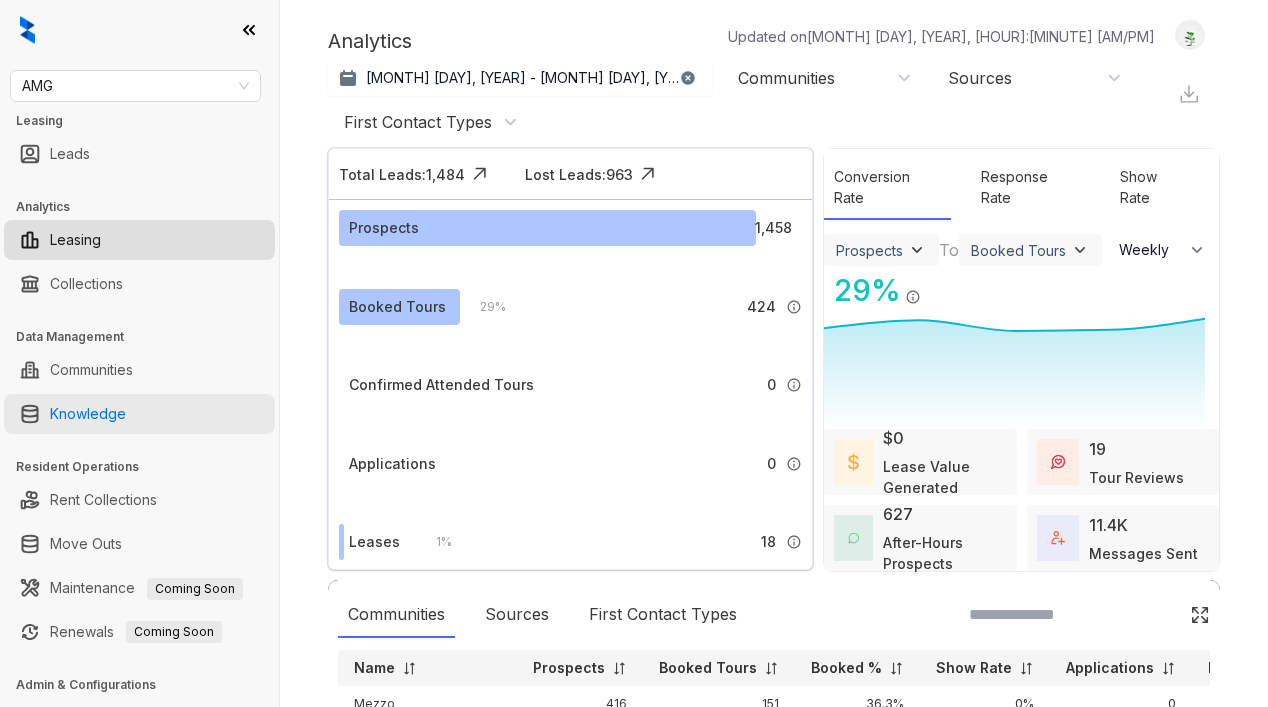 click on "Knowledge" at bounding box center (88, 414) 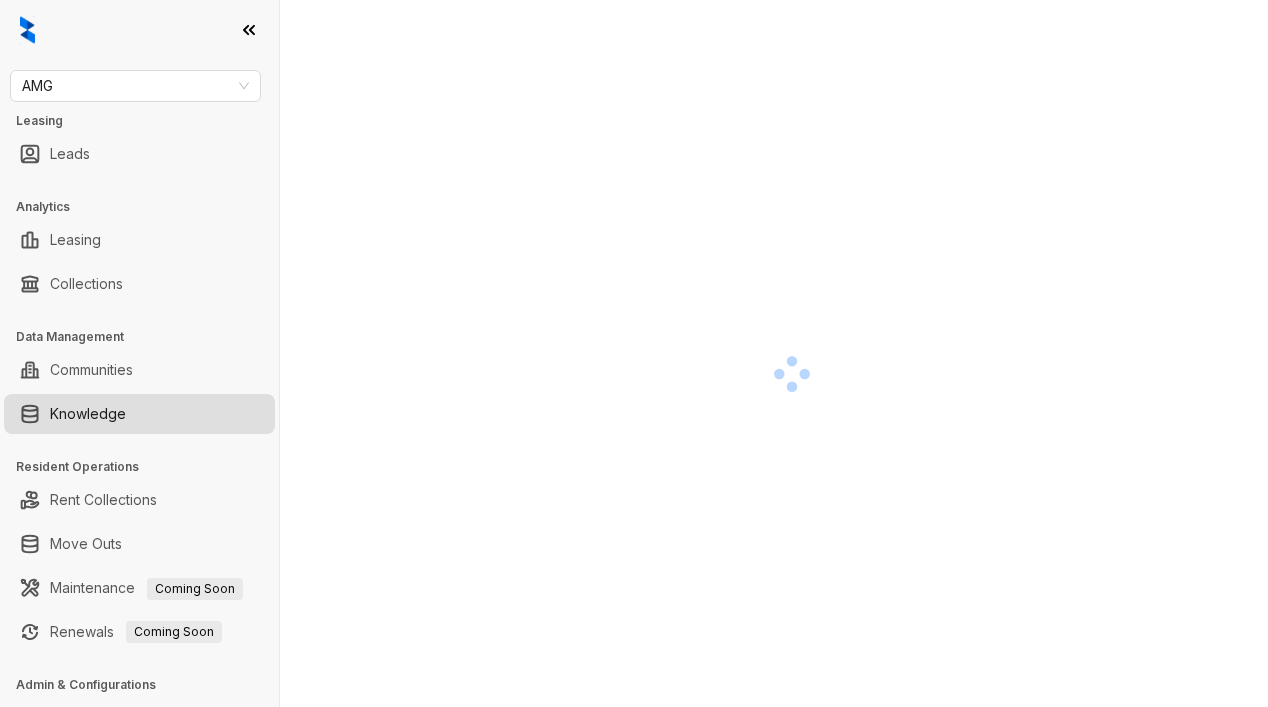 scroll, scrollTop: 0, scrollLeft: 0, axis: both 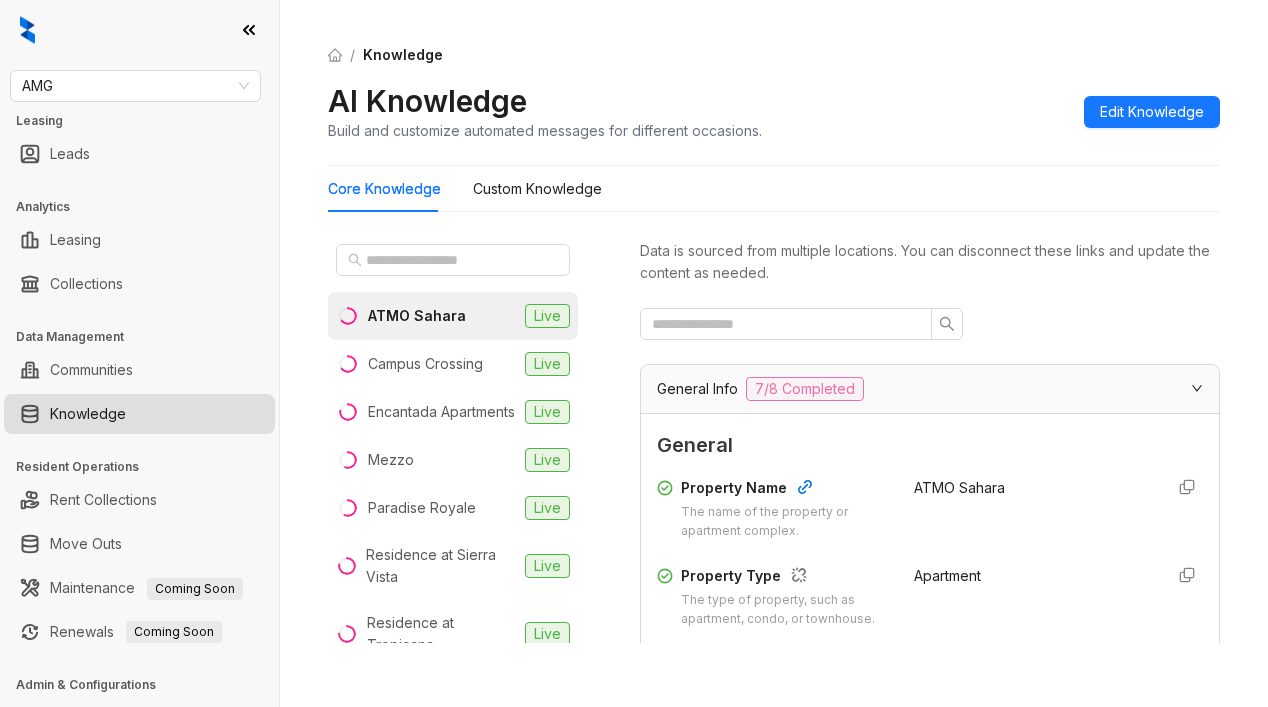 click on "/  Knowledge AI Knowledge Build and customize automated messages for different occasions. Edit Knowledge" at bounding box center (774, 93) 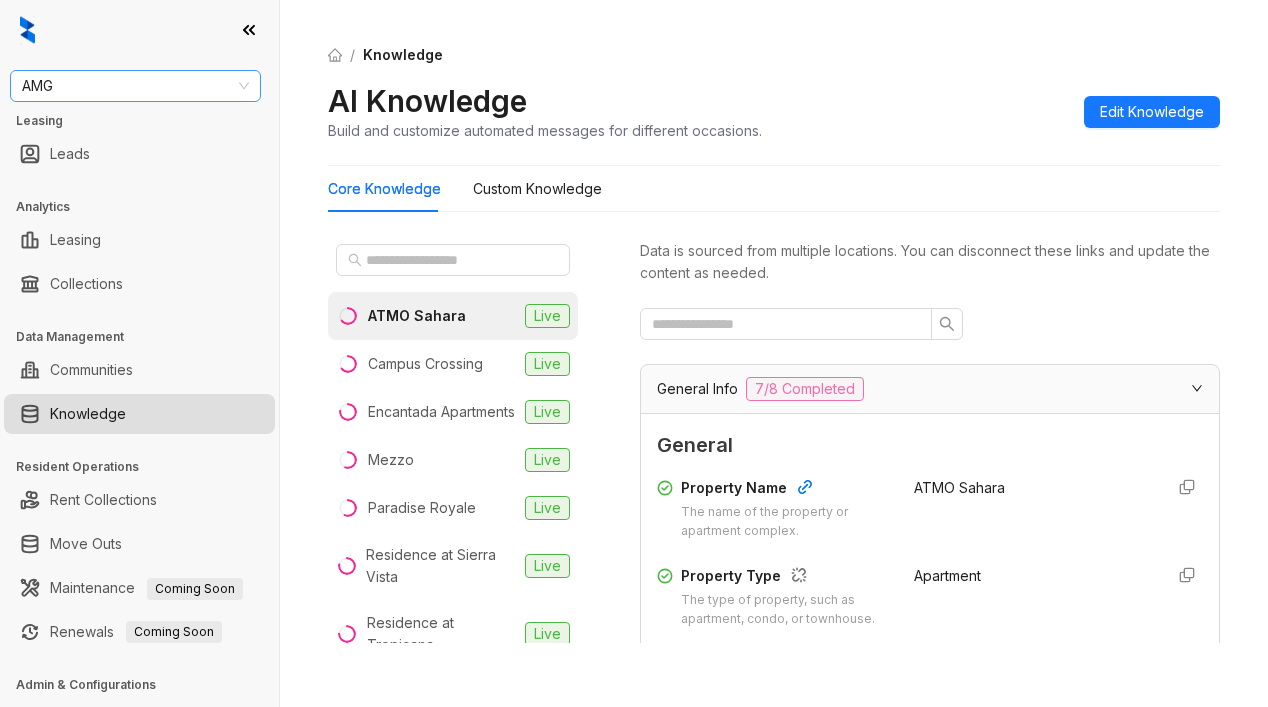click on "AMG" at bounding box center (135, 86) 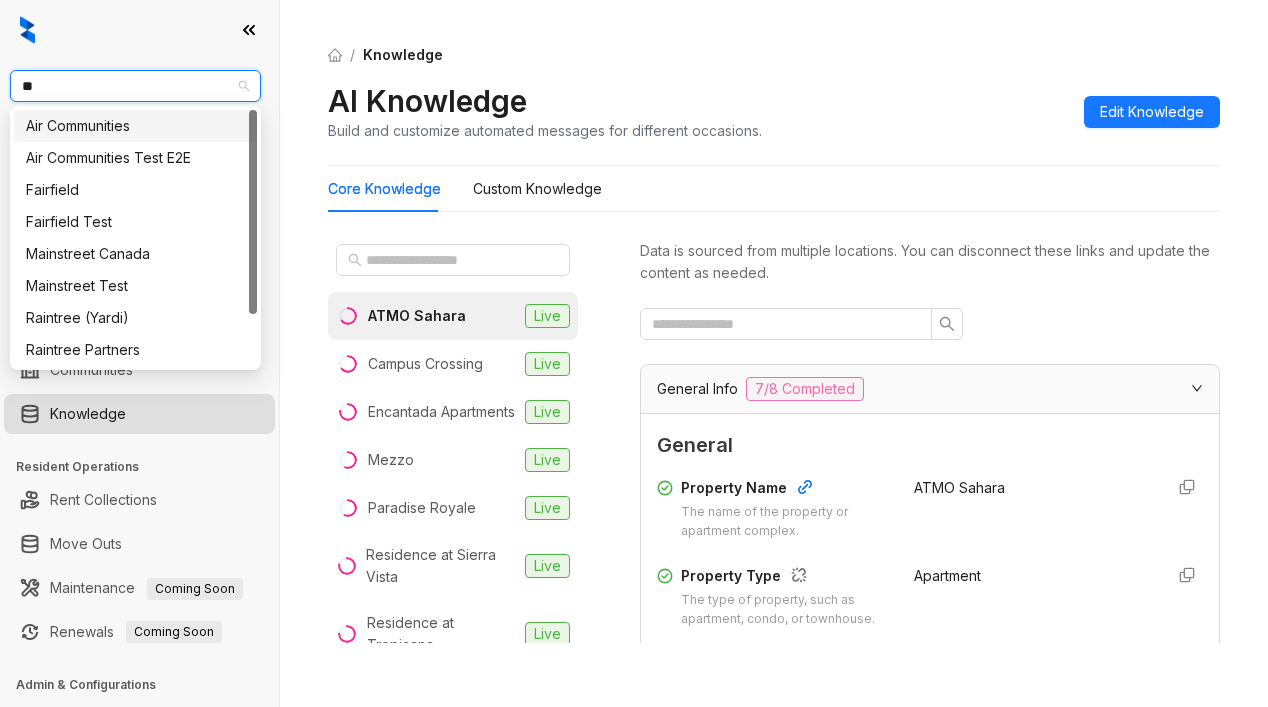 type on "***" 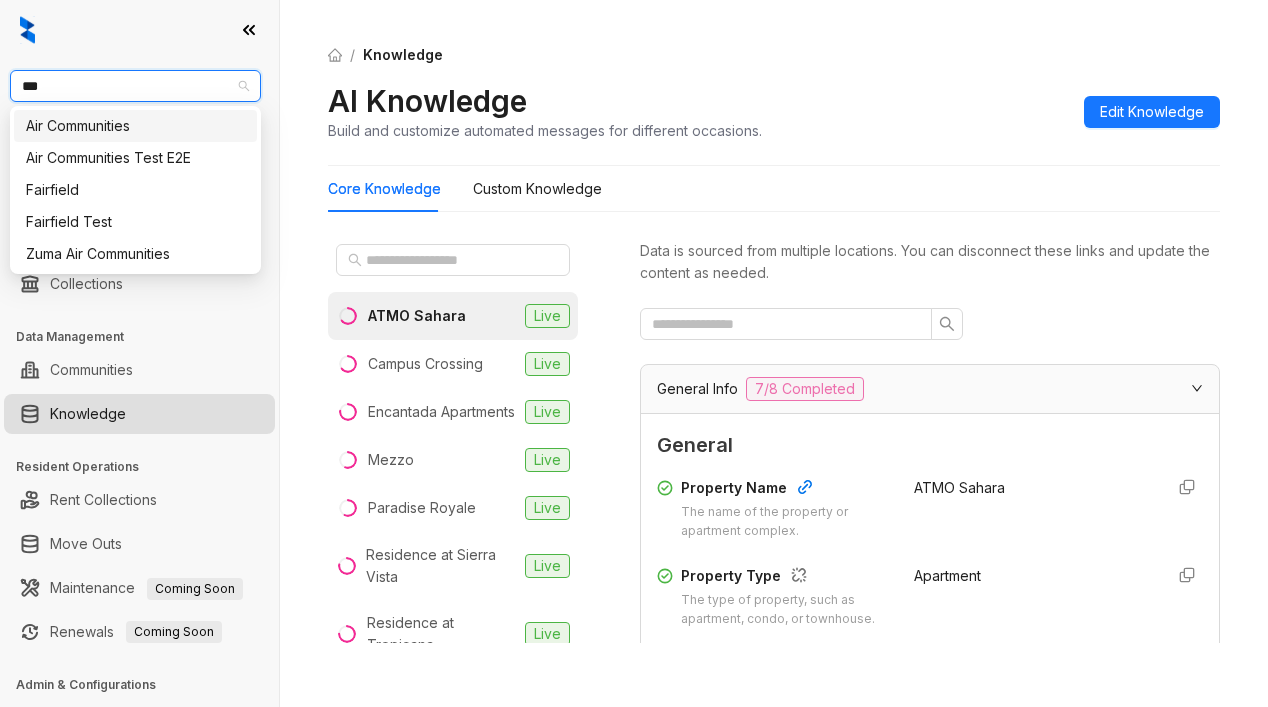 click on "Air Communities" at bounding box center (135, 126) 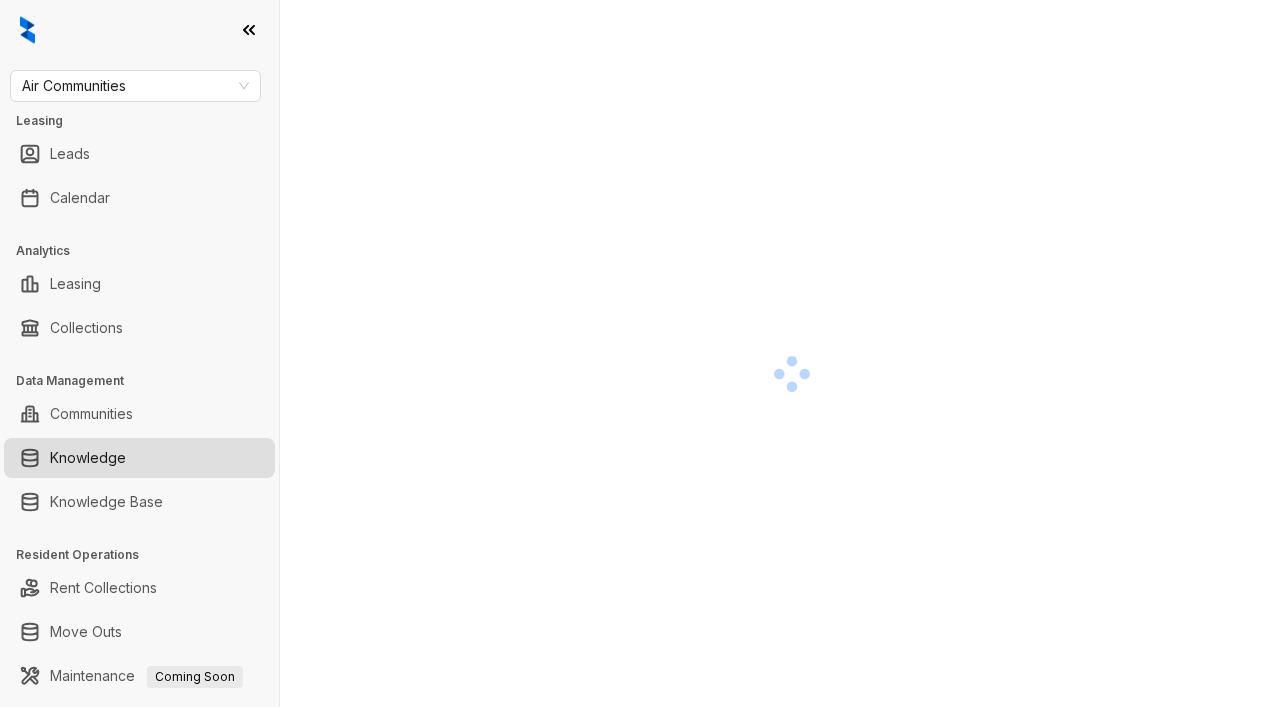 scroll, scrollTop: 0, scrollLeft: 0, axis: both 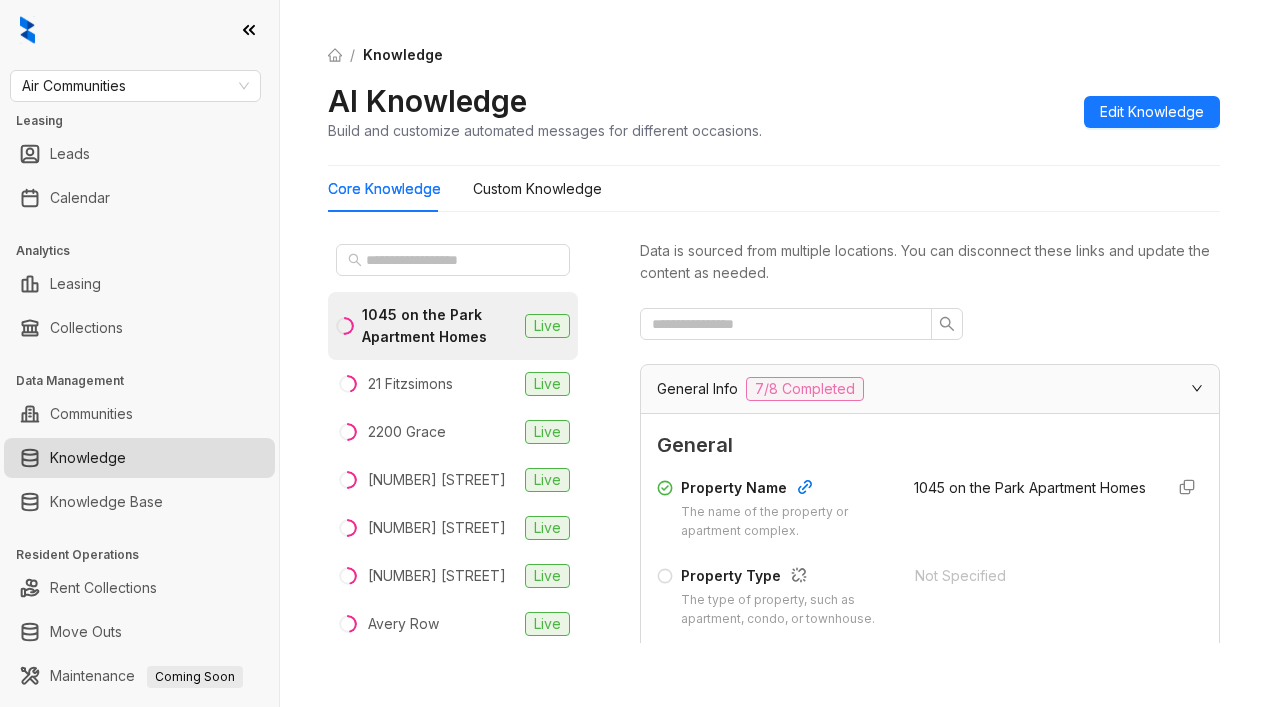 click on "/  Knowledge AI Knowledge Build and customize automated messages for different occasions. Edit Knowledge" at bounding box center (774, 93) 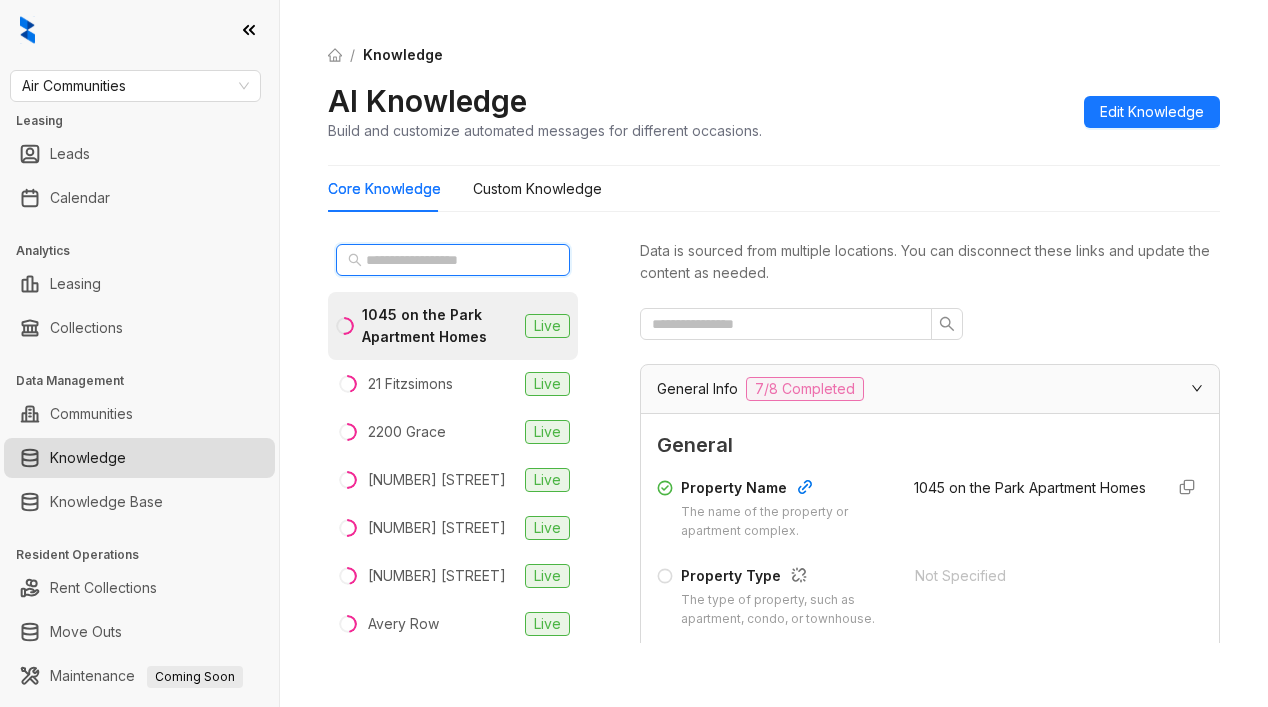 click at bounding box center [454, 260] 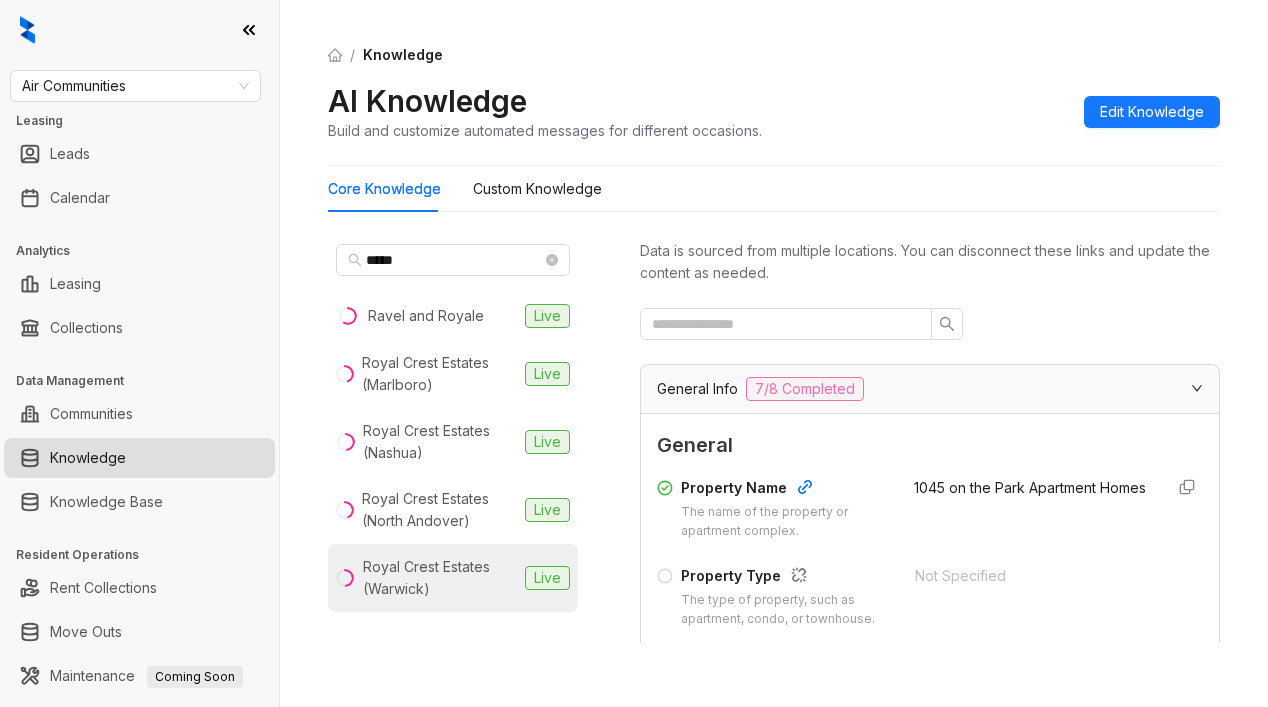 click on "Royal Crest Estates (Warwick)" at bounding box center [440, 578] 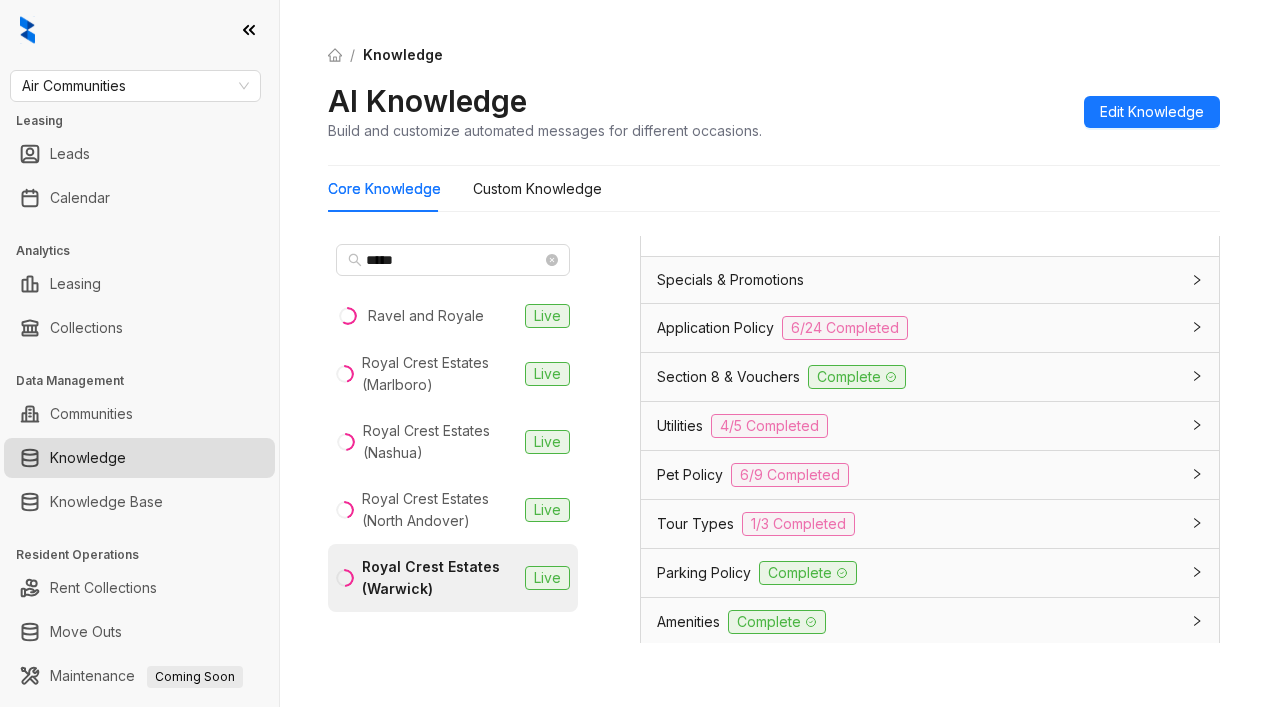 scroll, scrollTop: 1500, scrollLeft: 0, axis: vertical 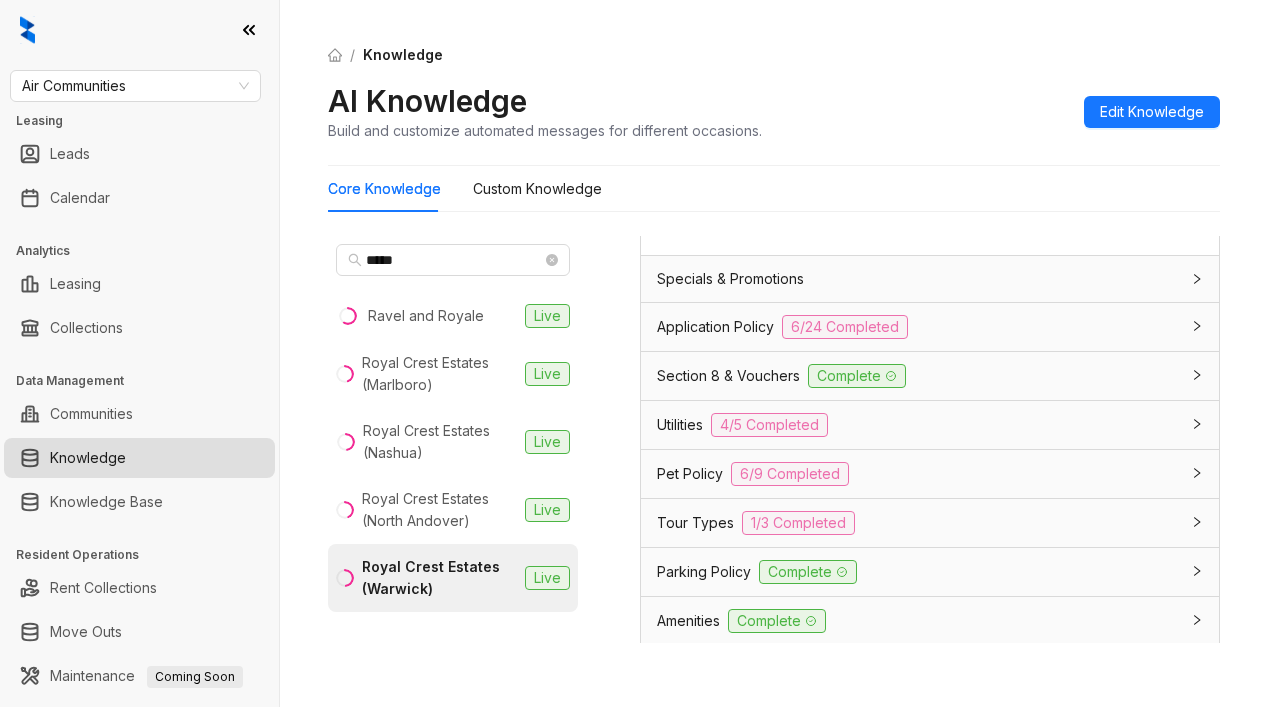 click on "Tour Types" at bounding box center (695, 523) 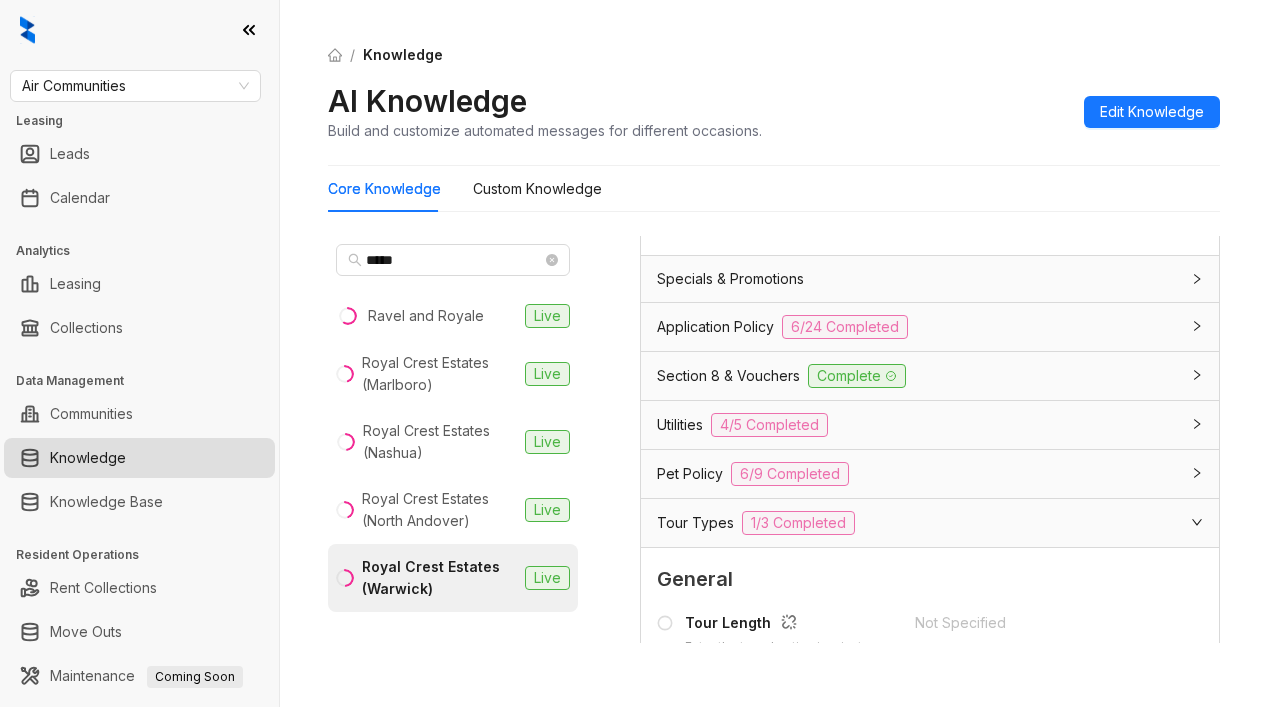 click on "Tour Types" at bounding box center (695, 523) 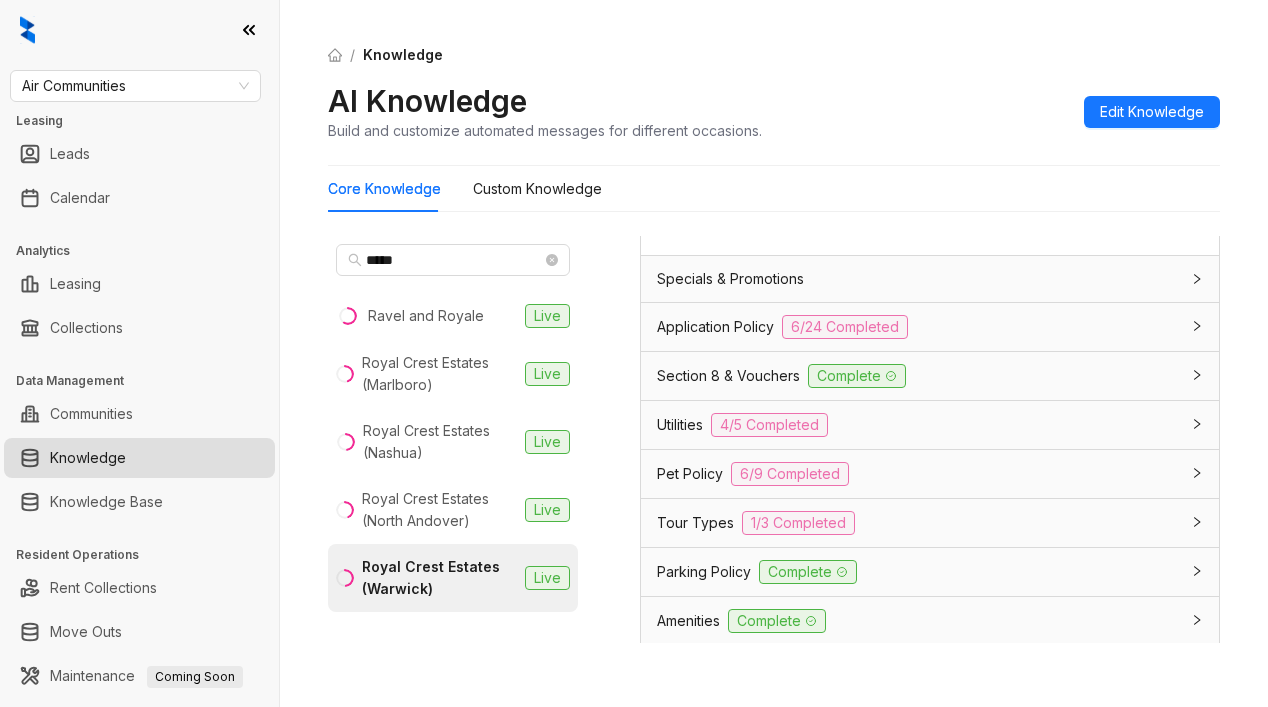 click on "Tour Types" at bounding box center (695, 523) 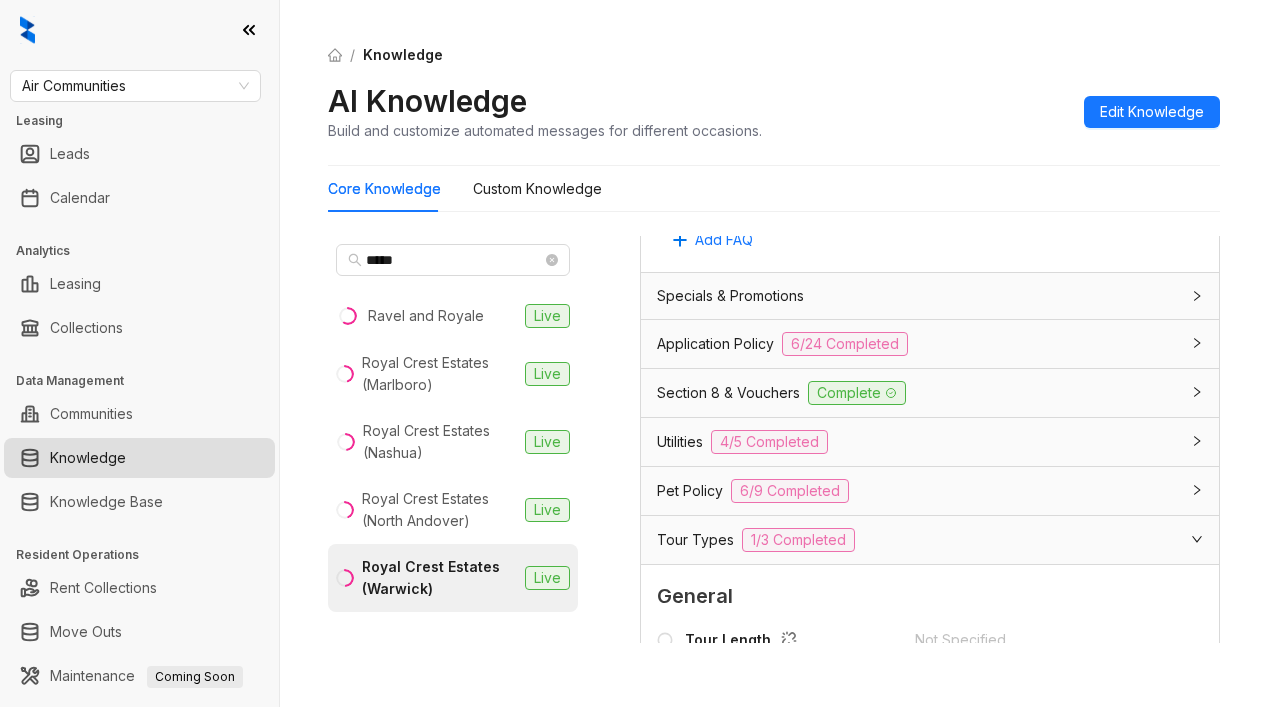 scroll, scrollTop: 1400, scrollLeft: 0, axis: vertical 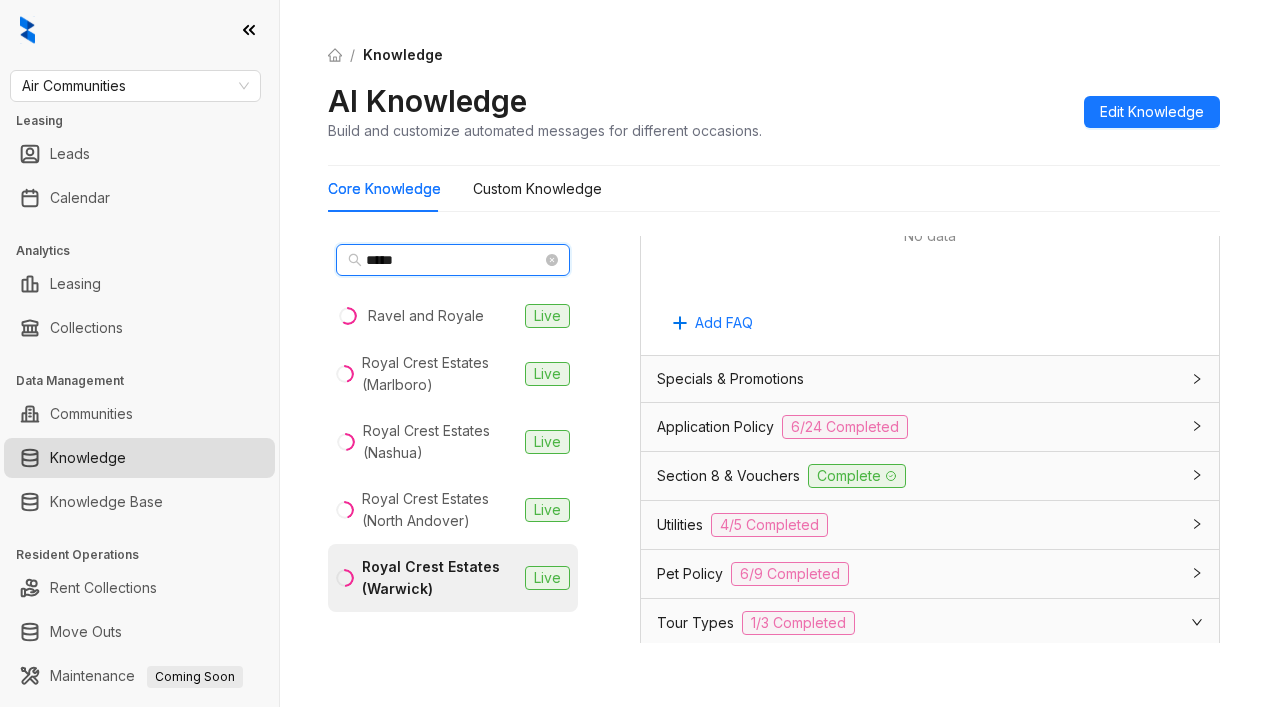 drag, startPoint x: 448, startPoint y: 263, endPoint x: 317, endPoint y: 254, distance: 131.30879 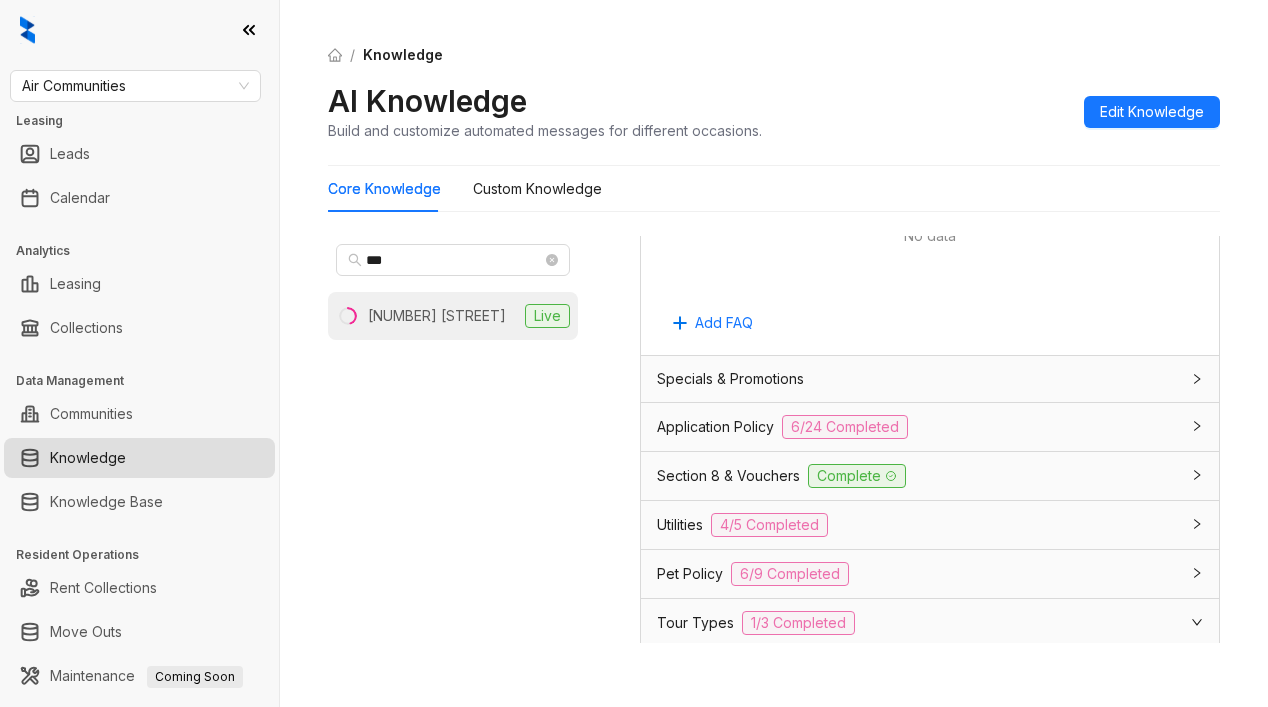 click on "777 South Broad Street" at bounding box center (437, 316) 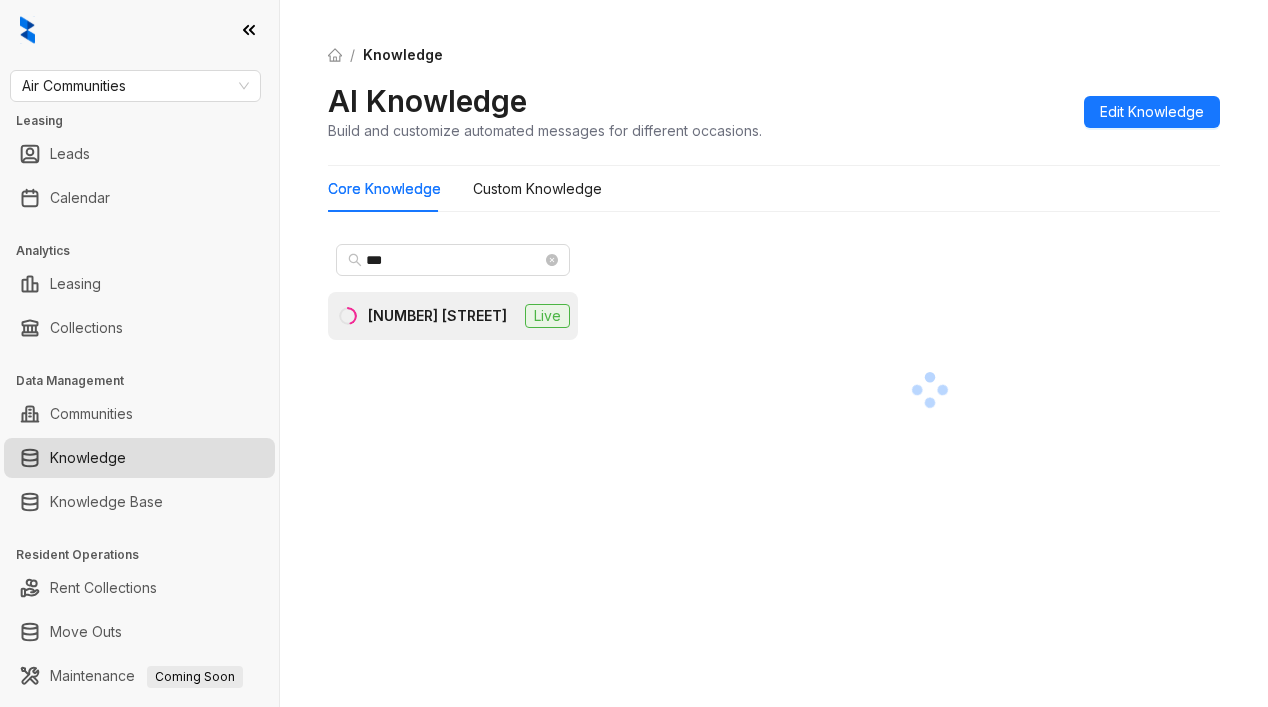 click at bounding box center [930, 389] 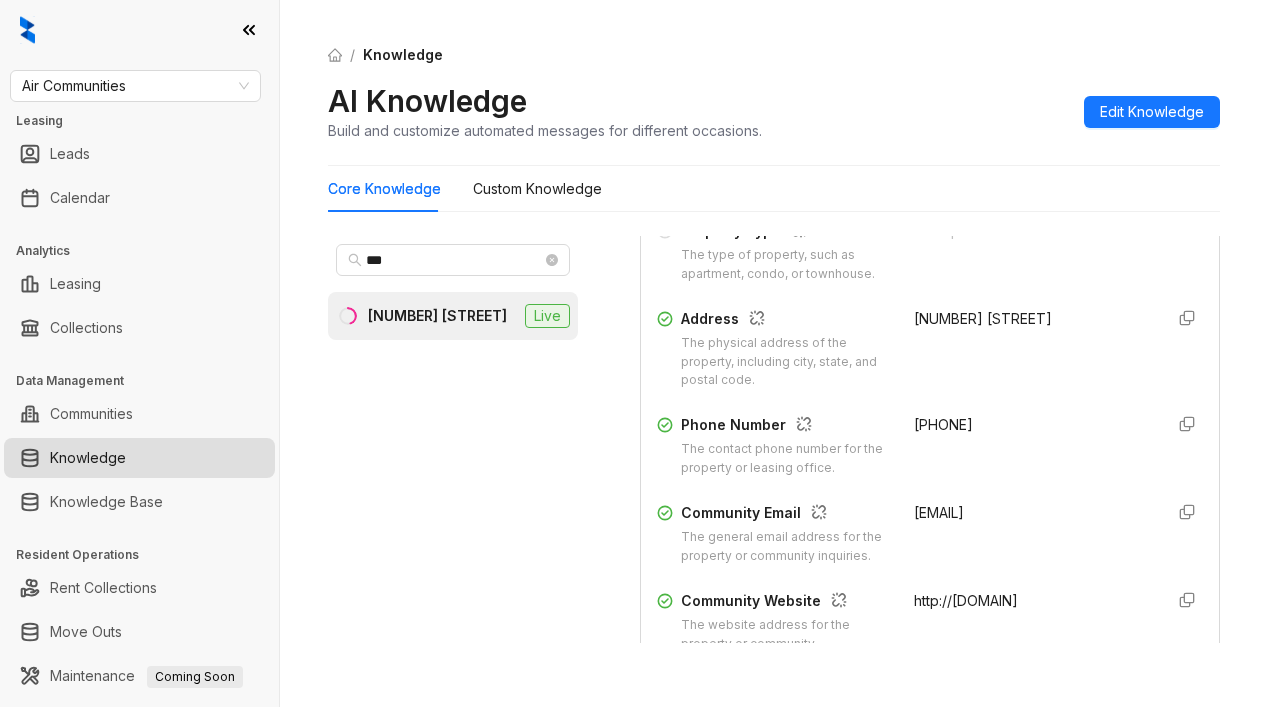 scroll, scrollTop: 500, scrollLeft: 0, axis: vertical 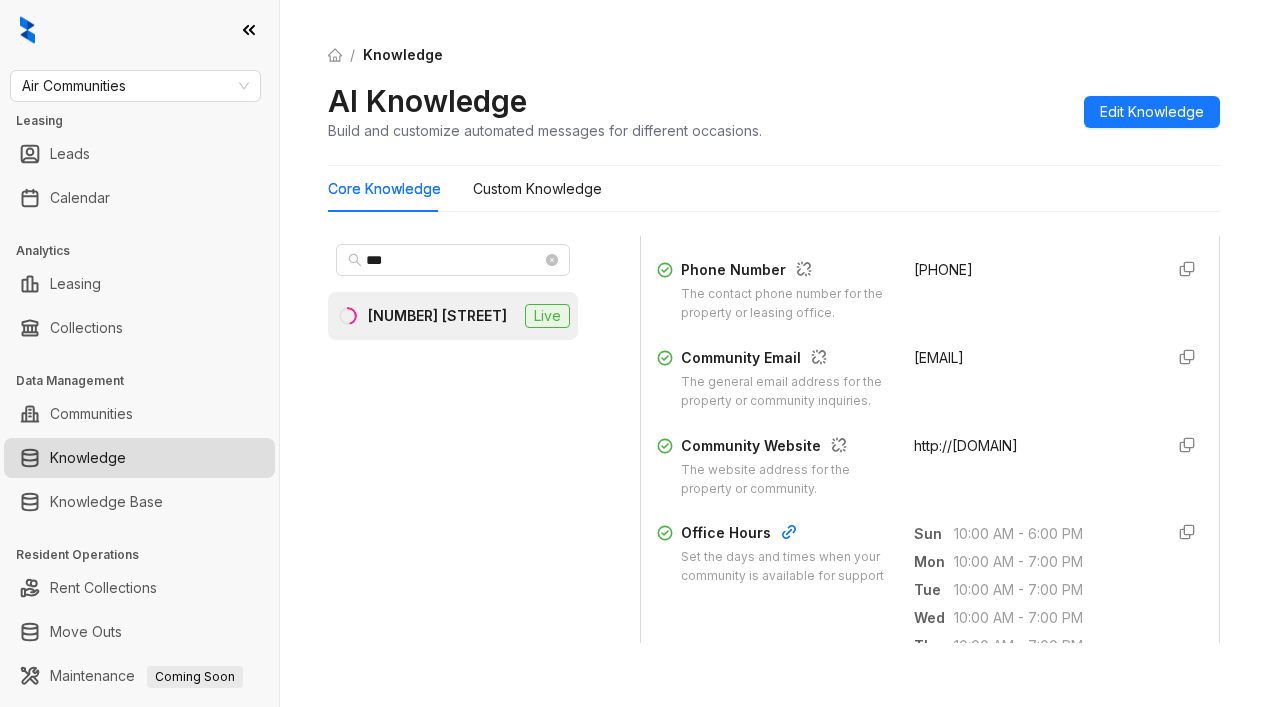 drag, startPoint x: 887, startPoint y: 288, endPoint x: 1013, endPoint y: 285, distance: 126.035706 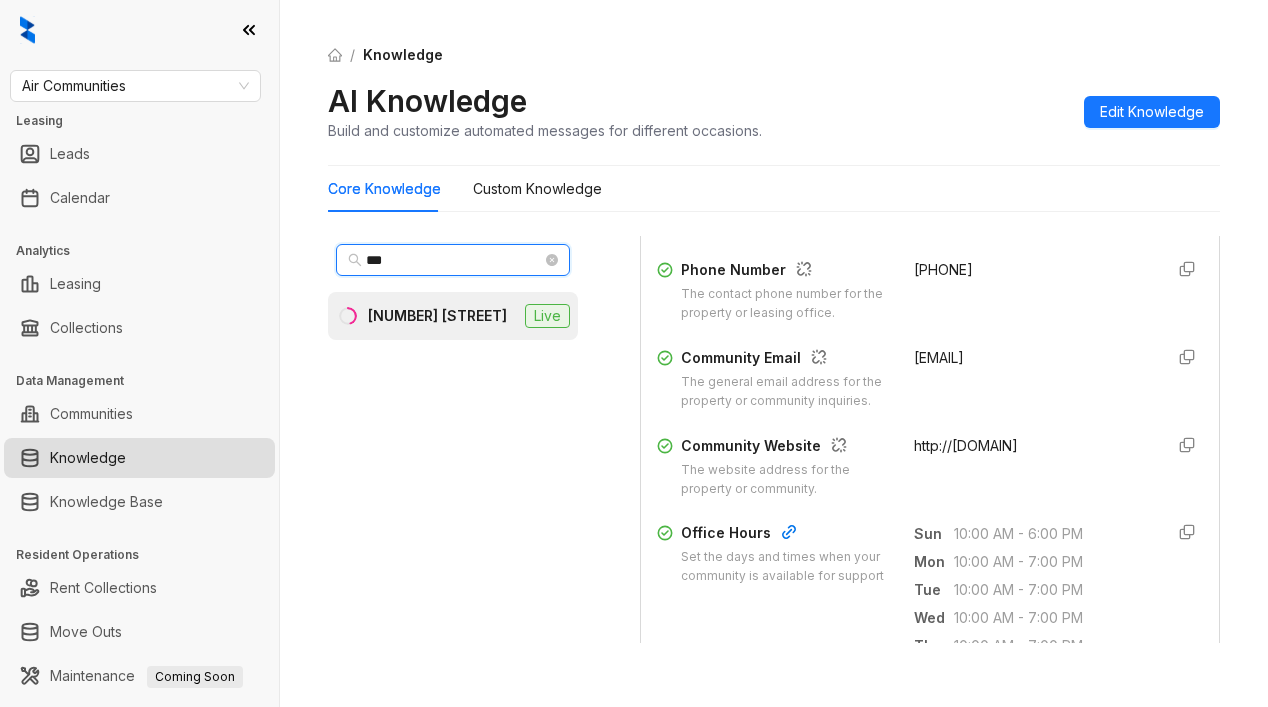 drag, startPoint x: 447, startPoint y: 255, endPoint x: 300, endPoint y: 261, distance: 147.12239 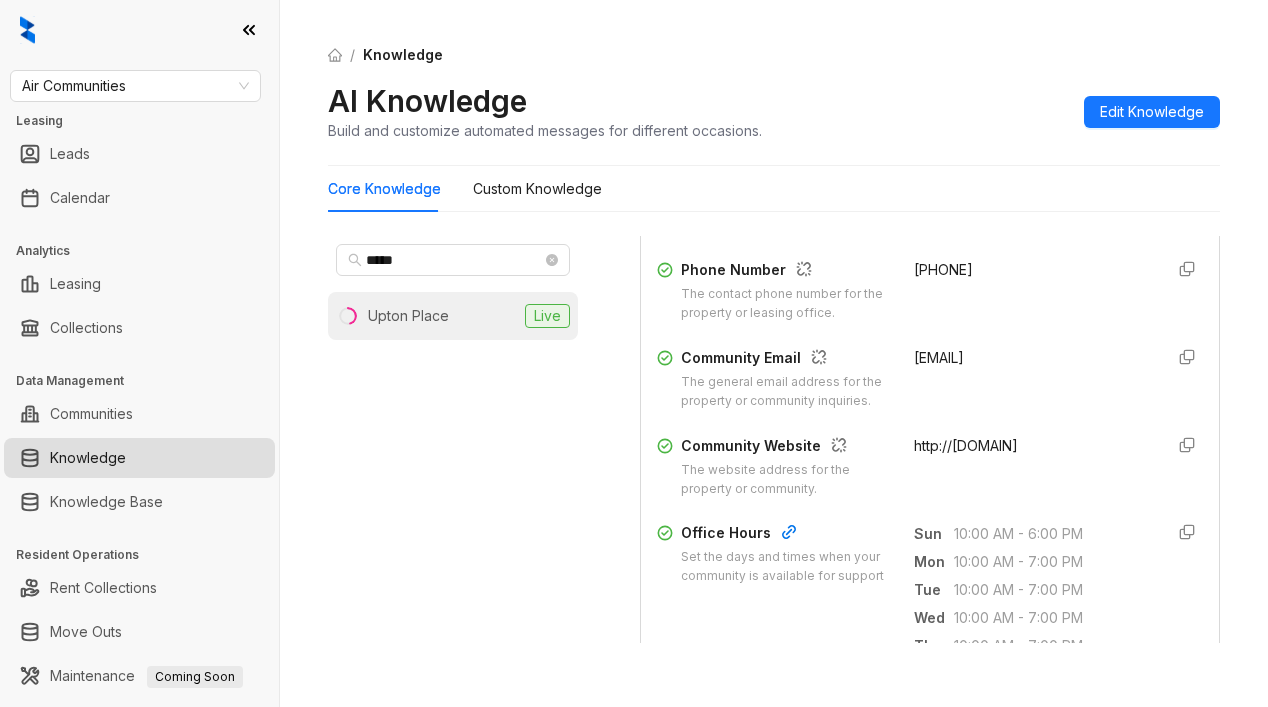click on "Upton Place" at bounding box center [408, 316] 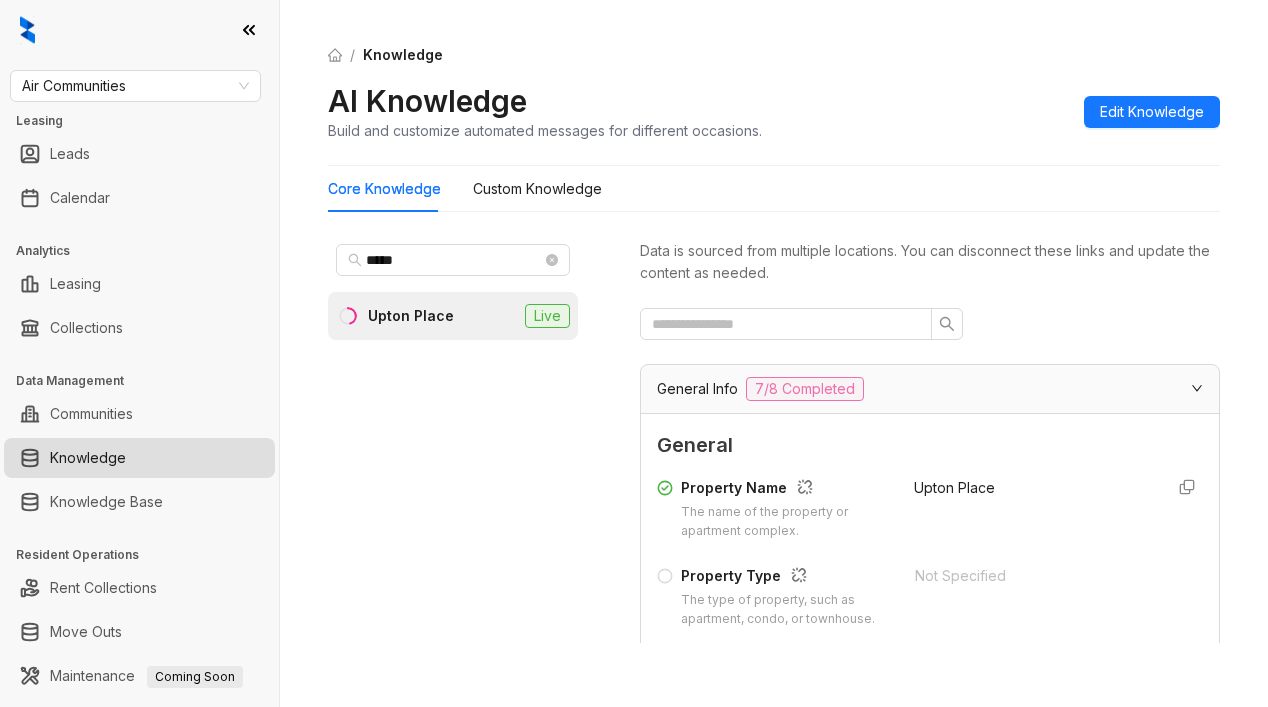 click on "General" at bounding box center (930, 445) 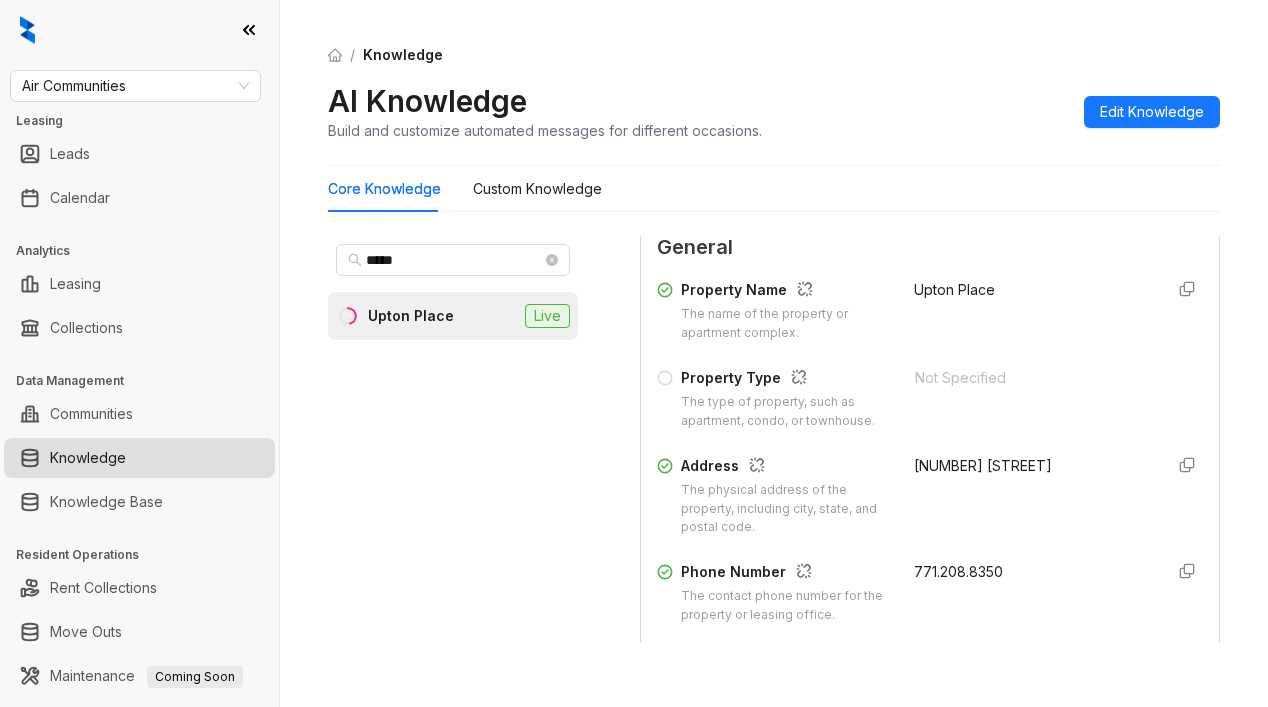 scroll, scrollTop: 200, scrollLeft: 0, axis: vertical 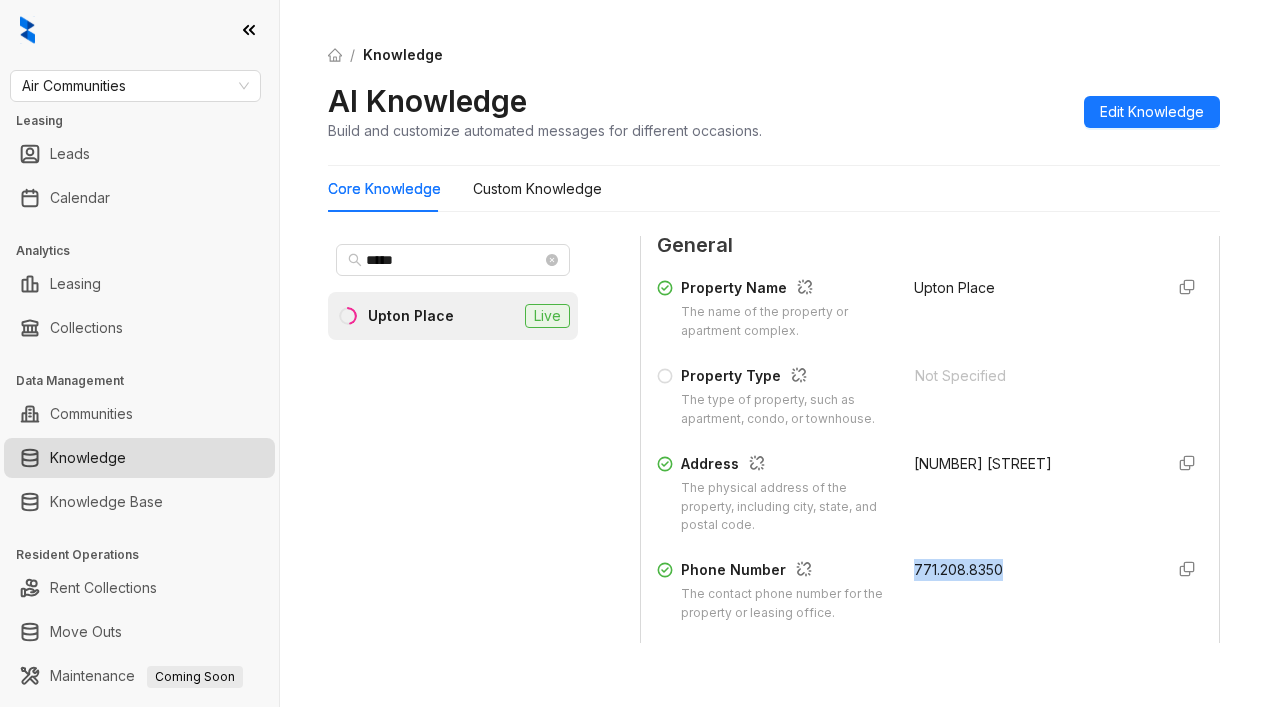 drag, startPoint x: 890, startPoint y: 589, endPoint x: 989, endPoint y: 592, distance: 99.04544 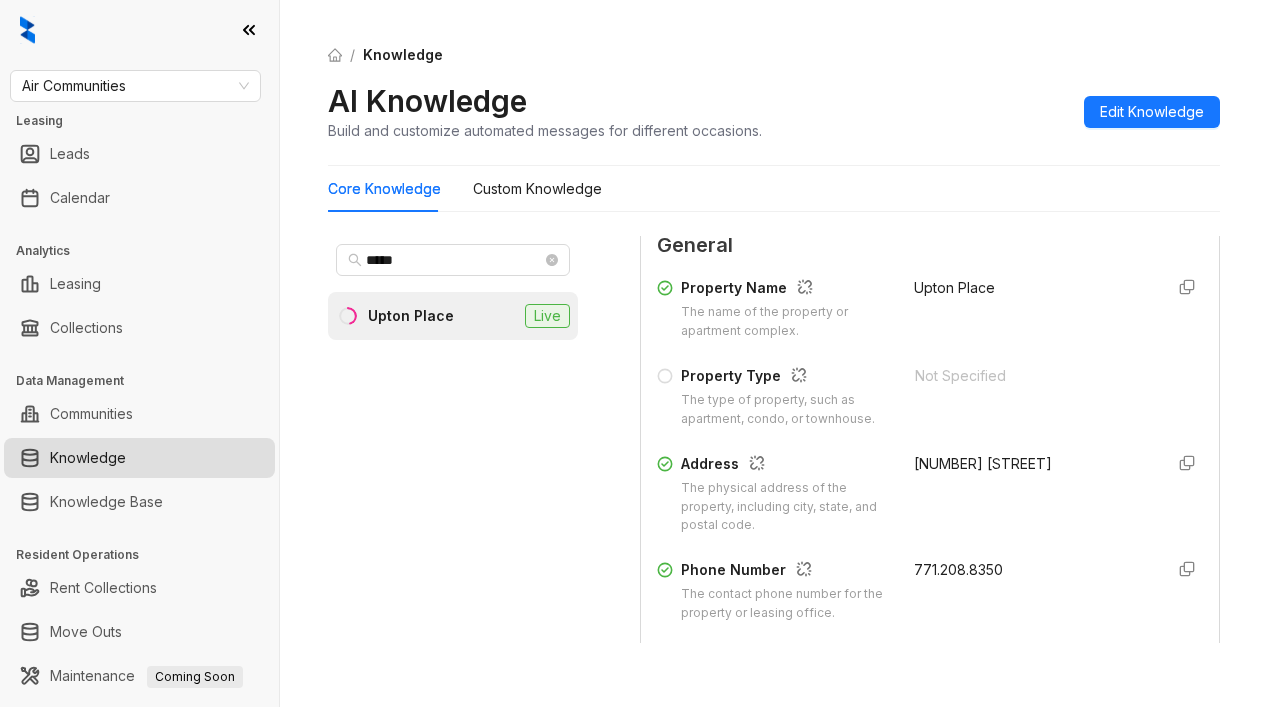 click on "4000 Wisconsin Ave NW" at bounding box center [1030, 494] 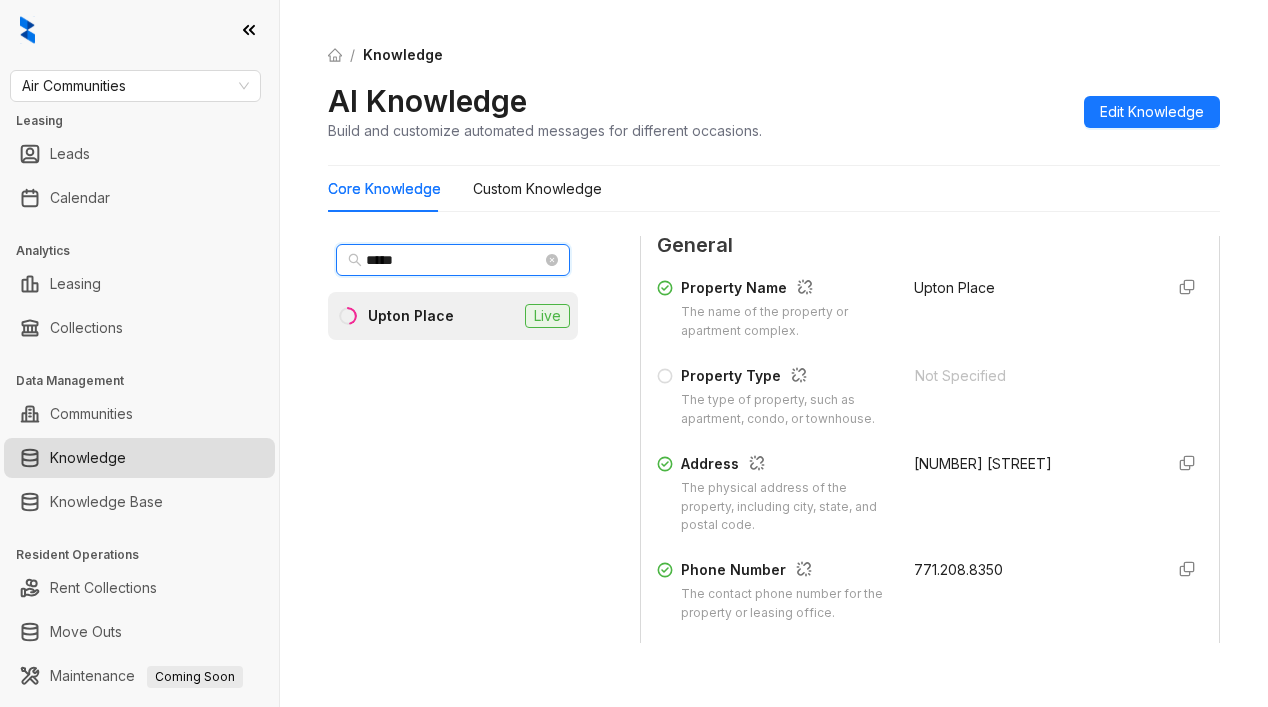 drag, startPoint x: 458, startPoint y: 259, endPoint x: 326, endPoint y: 259, distance: 132 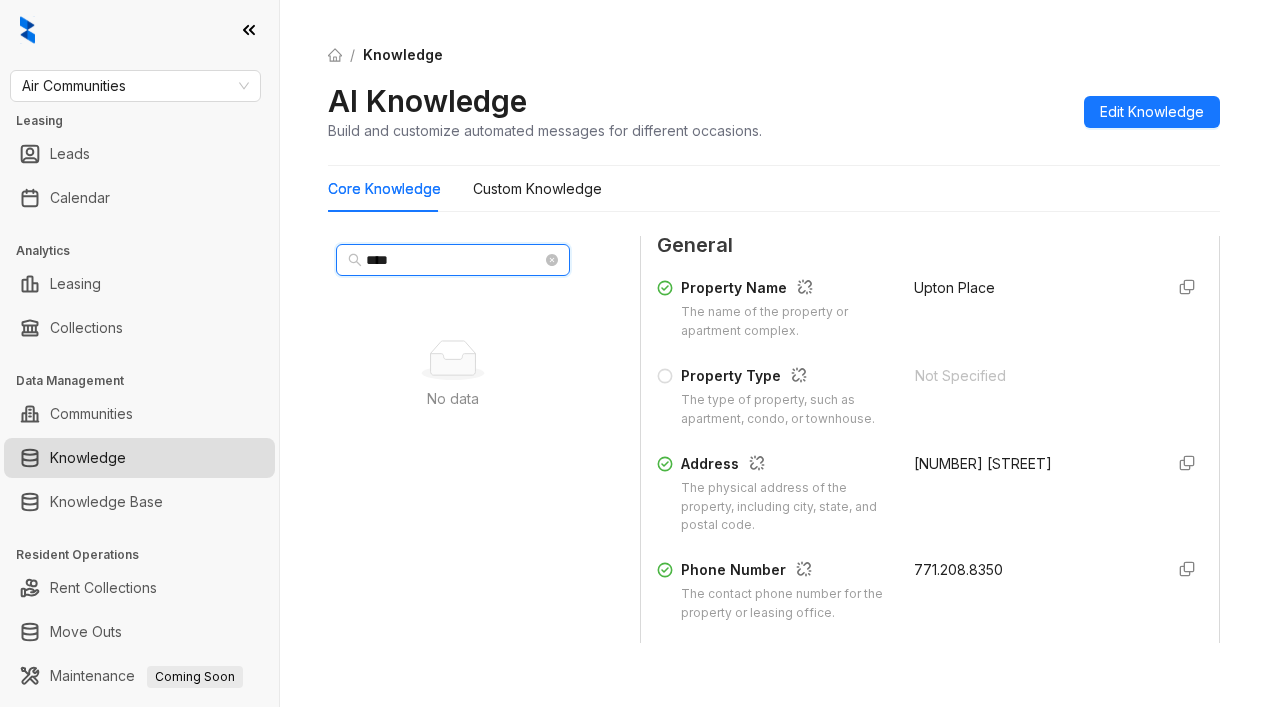 drag, startPoint x: 409, startPoint y: 256, endPoint x: 373, endPoint y: 259, distance: 36.124783 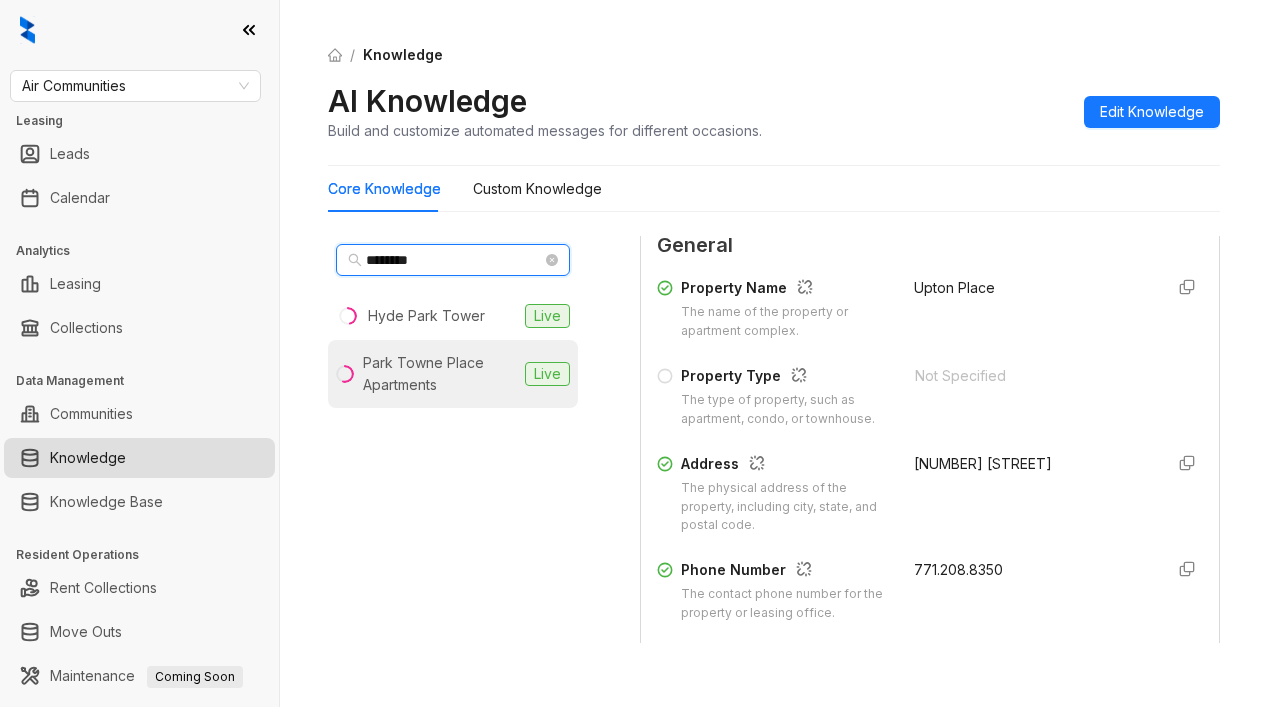 type on "********" 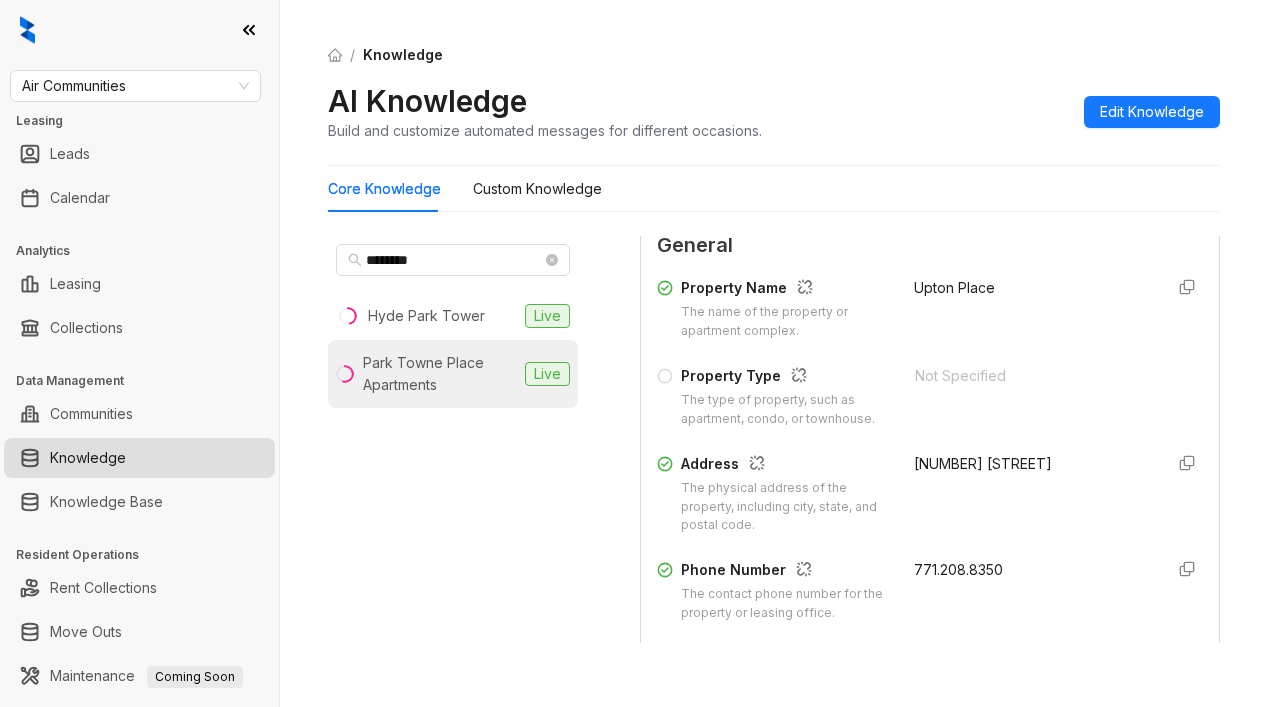 click on "Park Towne Place Apartments" at bounding box center [440, 374] 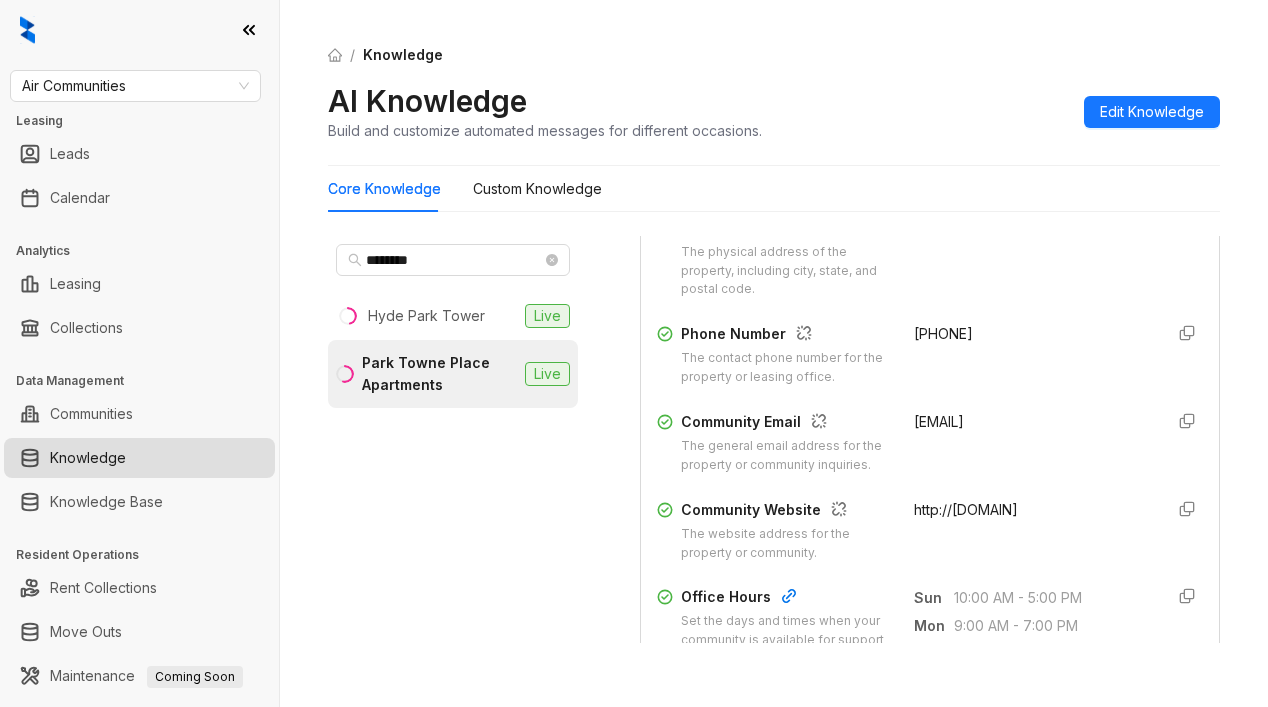 scroll, scrollTop: 400, scrollLeft: 0, axis: vertical 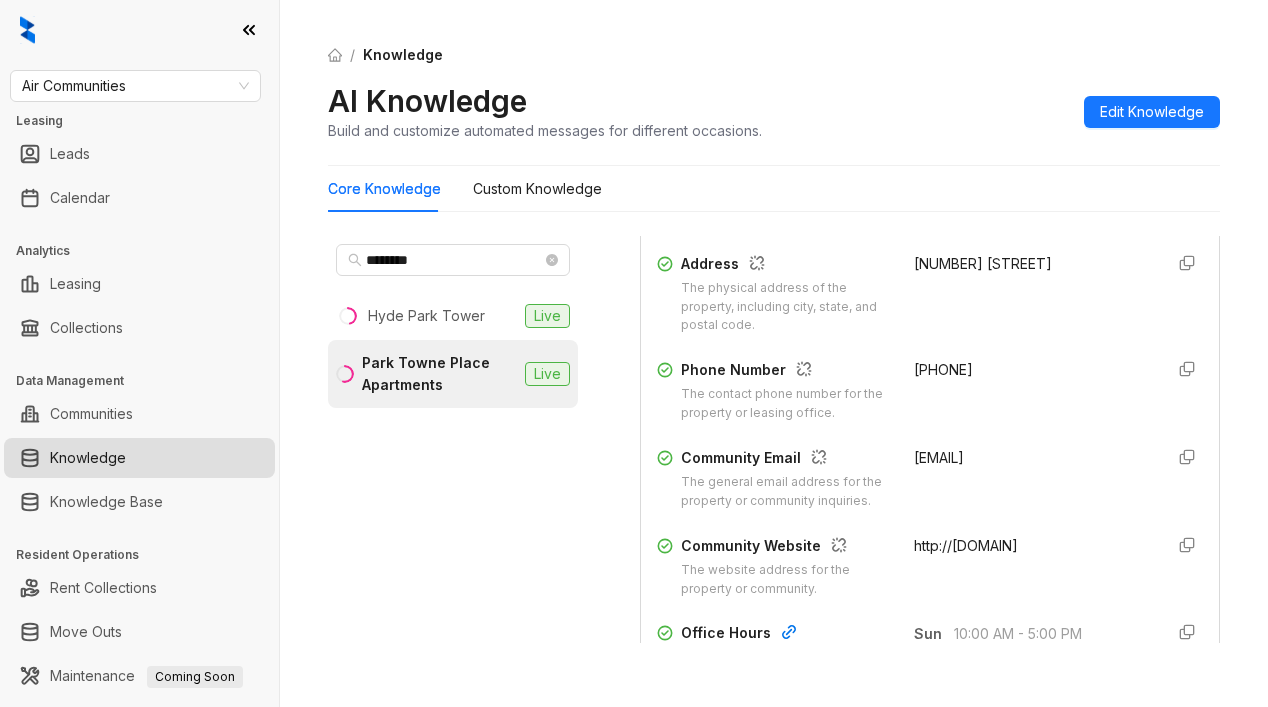 drag, startPoint x: 886, startPoint y: 383, endPoint x: 996, endPoint y: 391, distance: 110.29053 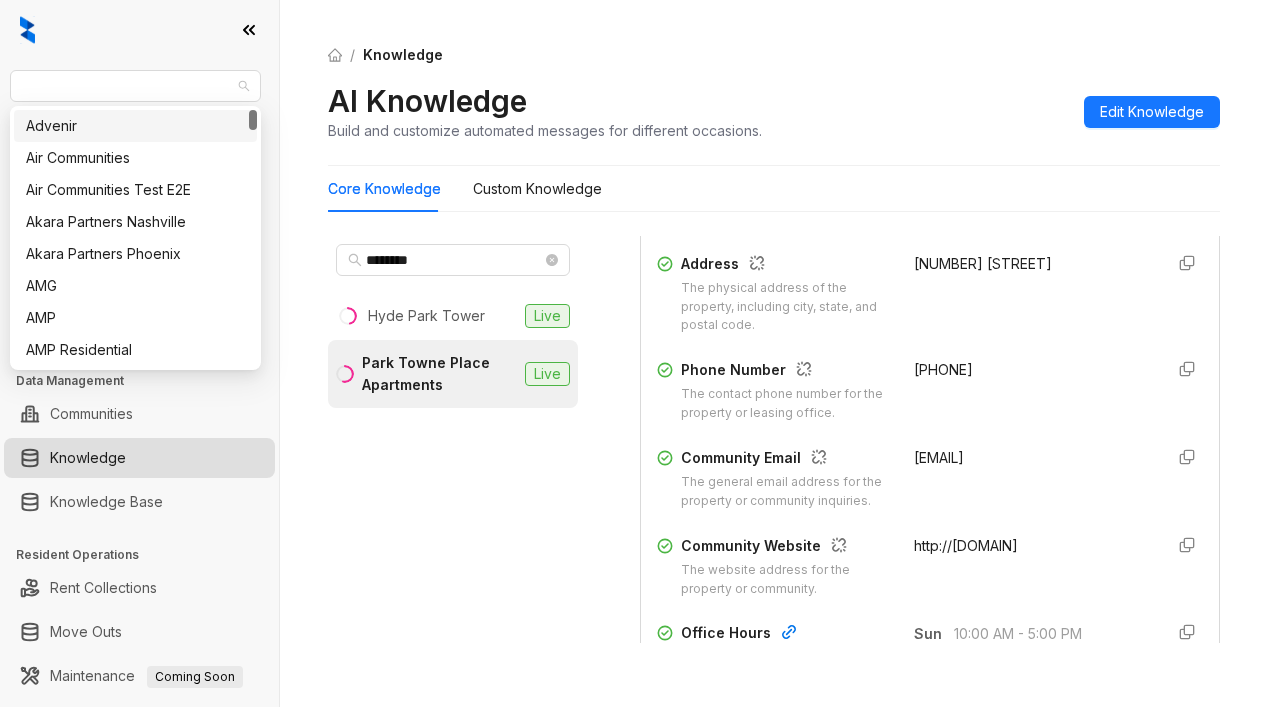 drag, startPoint x: 146, startPoint y: 85, endPoint x: -5, endPoint y: 79, distance: 151.11916 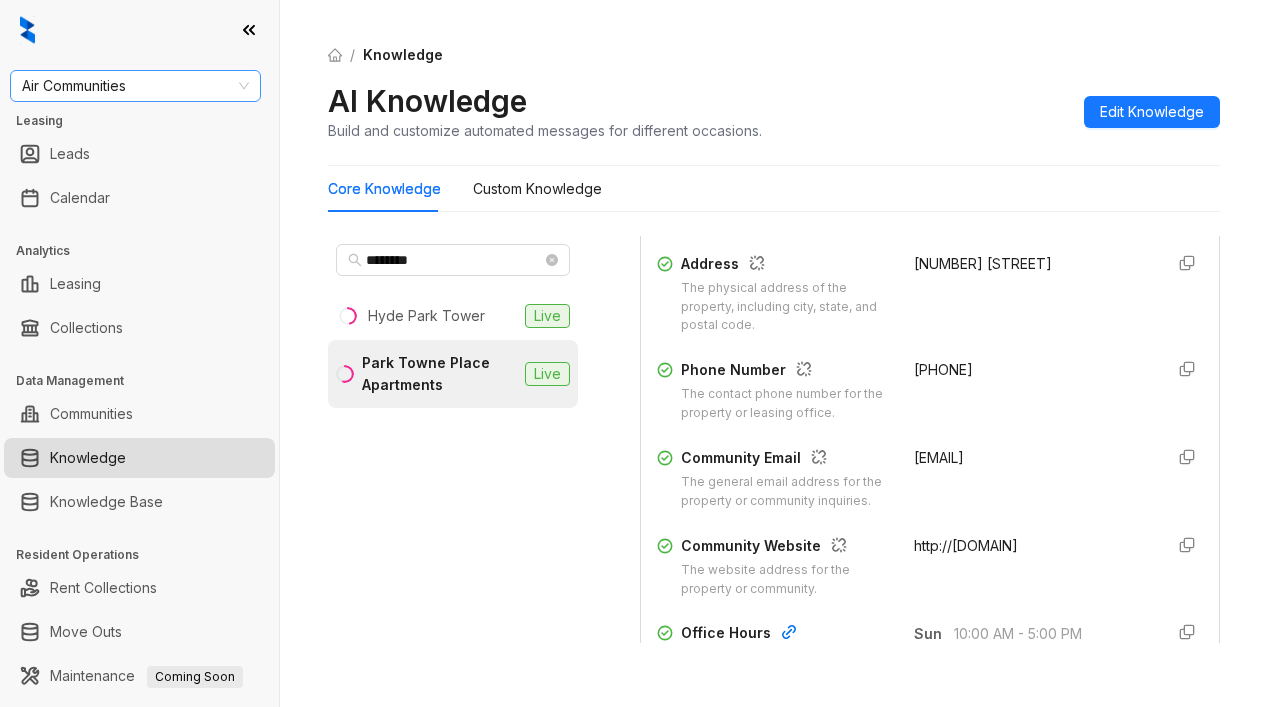click on "Air Communities" at bounding box center (135, 86) 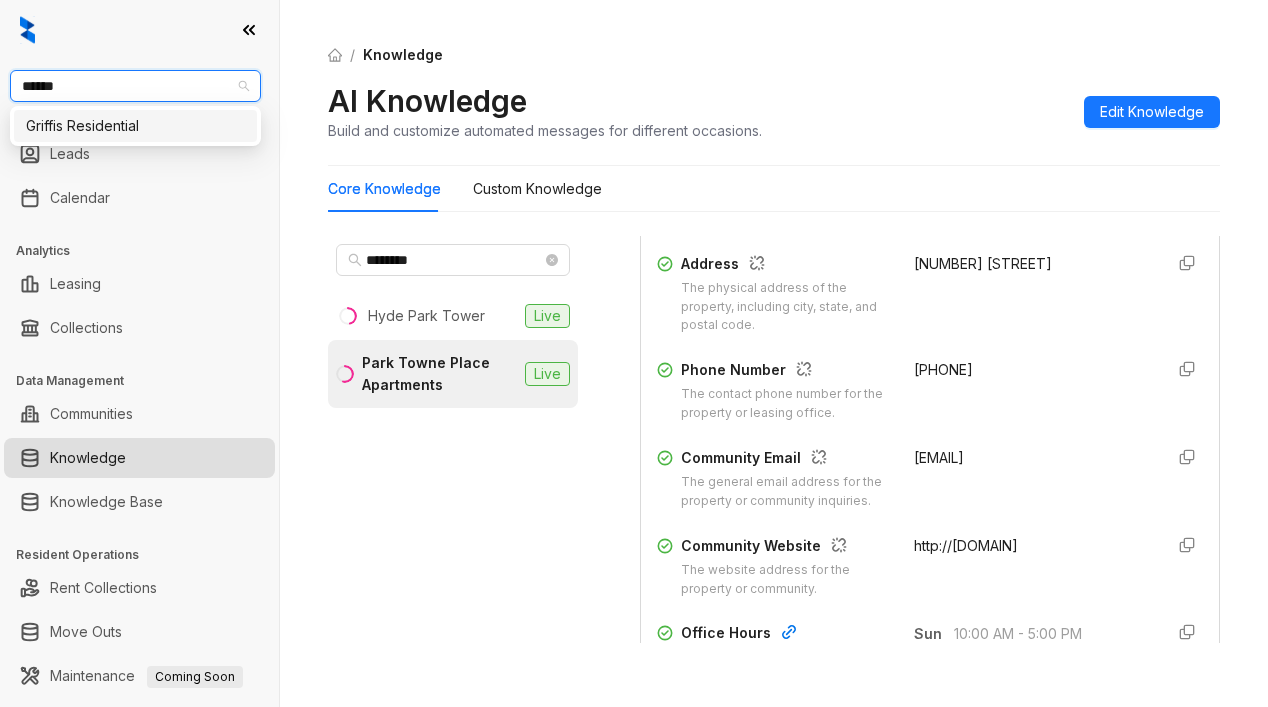 type on "*******" 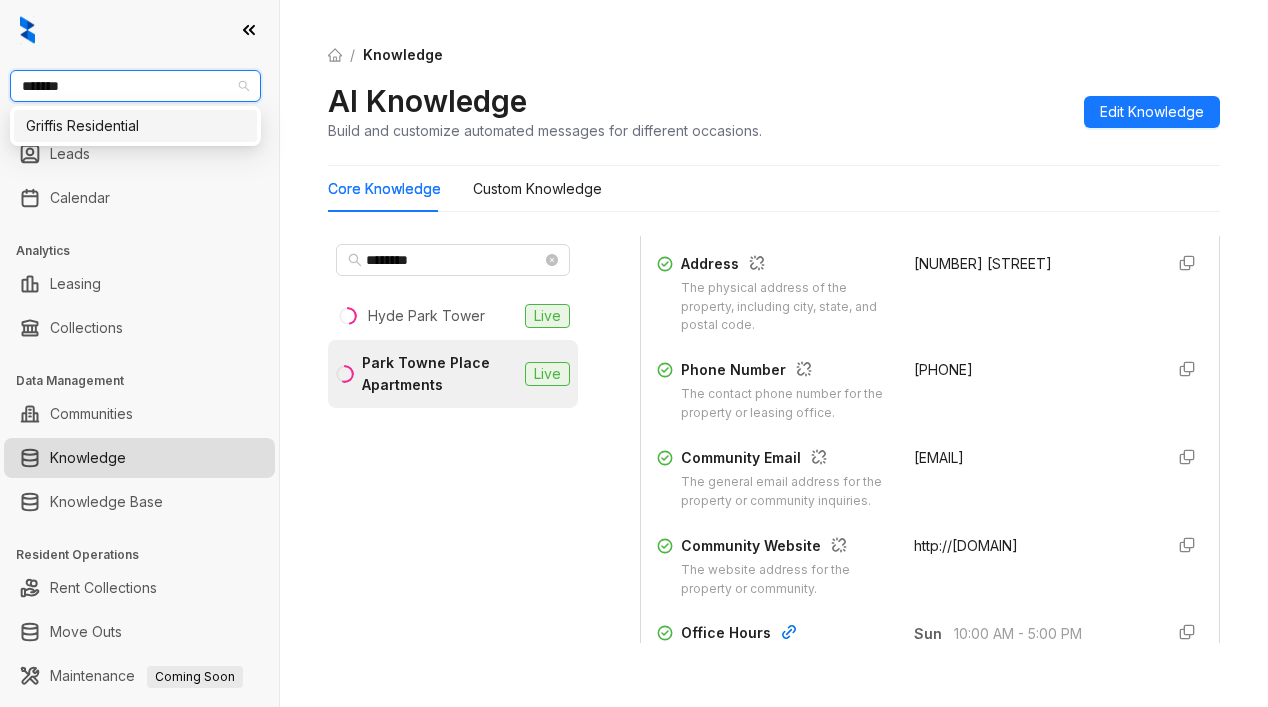 click on "Griffis Residential" at bounding box center (135, 126) 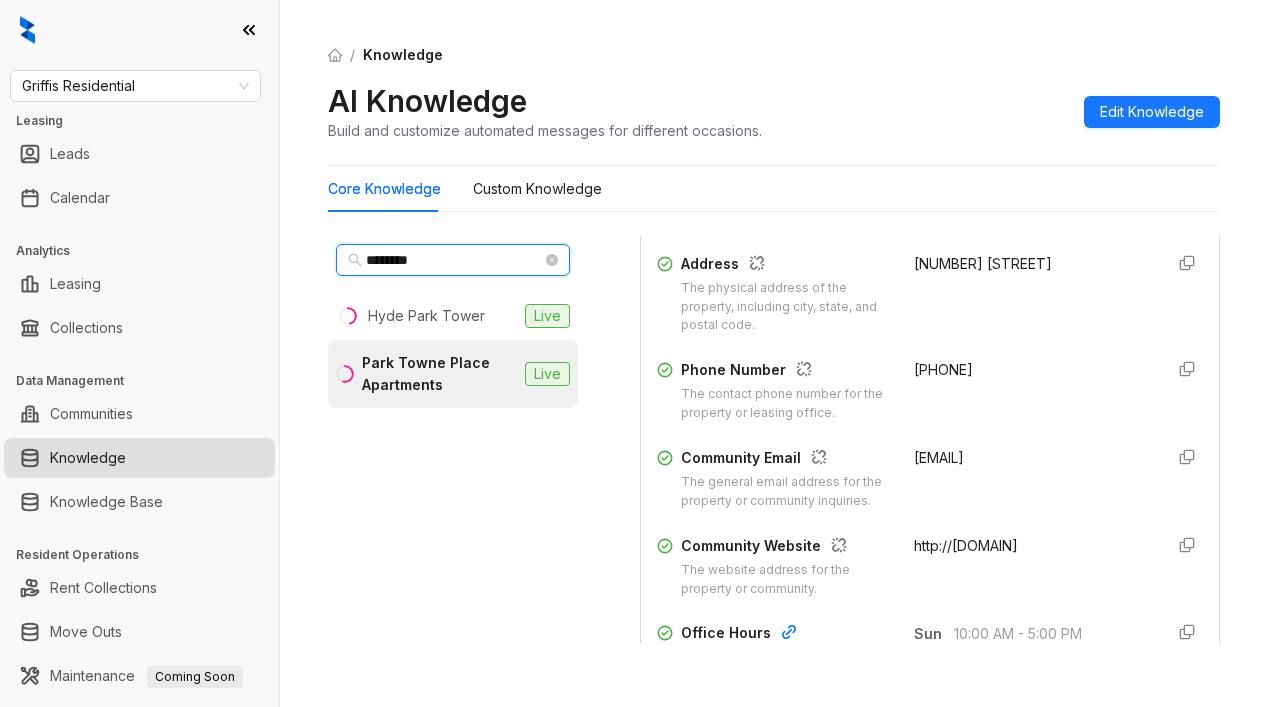 click on "********" at bounding box center (454, 260) 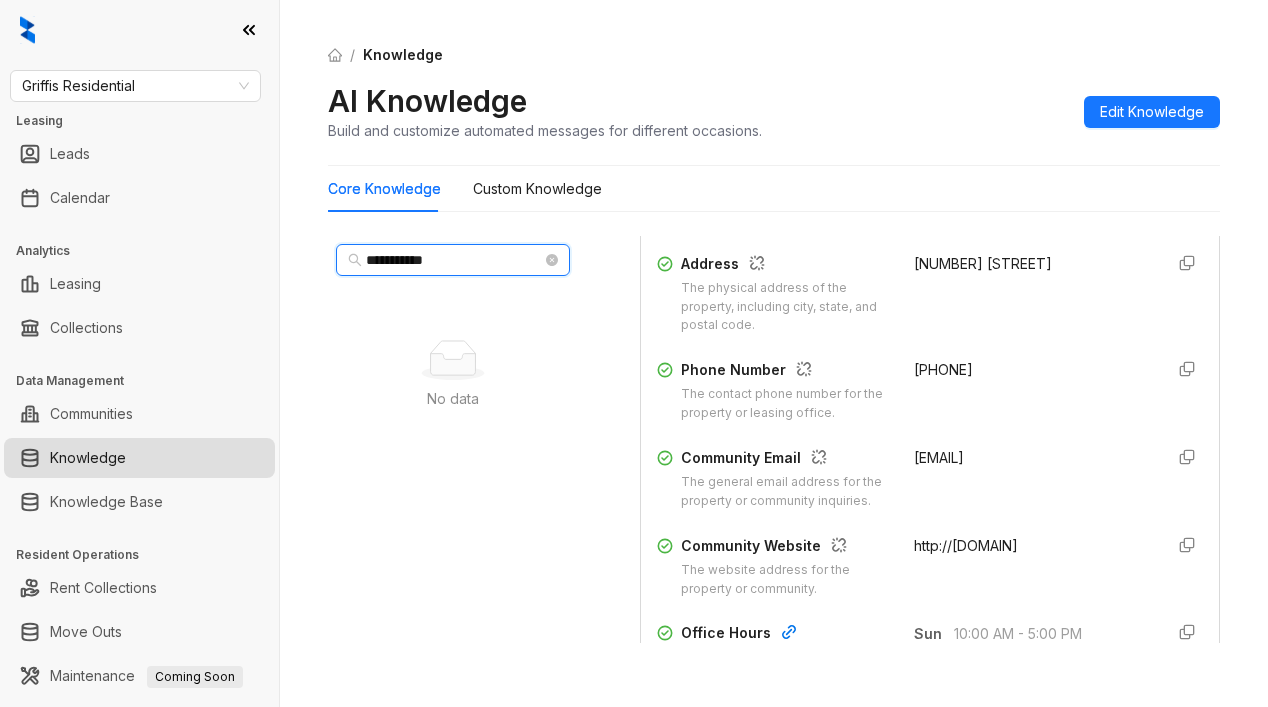 type on "**********" 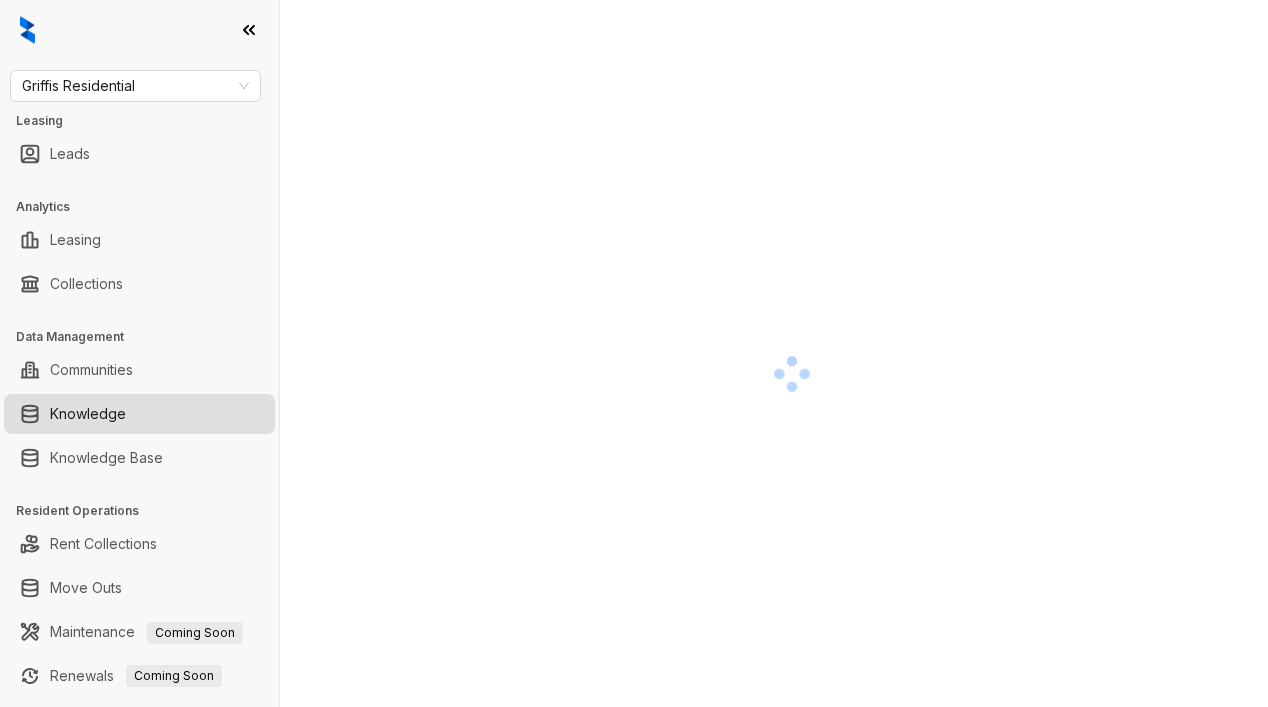 scroll, scrollTop: 0, scrollLeft: 0, axis: both 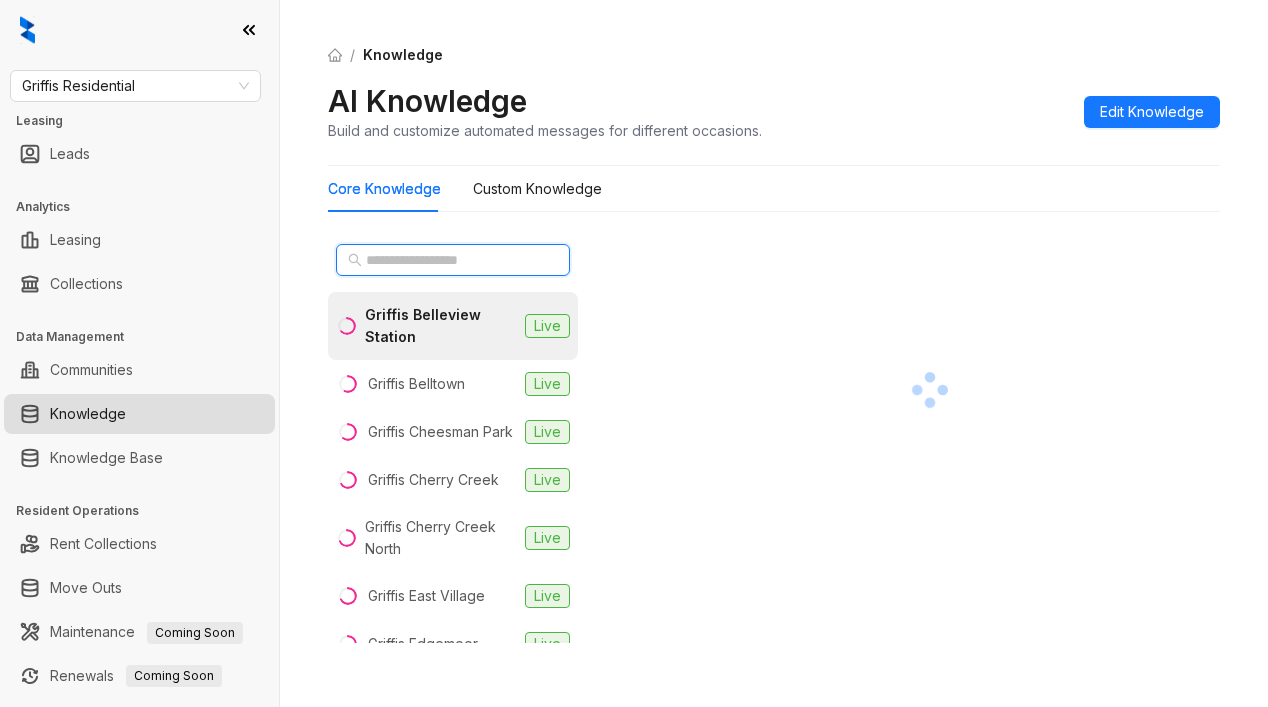 click at bounding box center [454, 260] 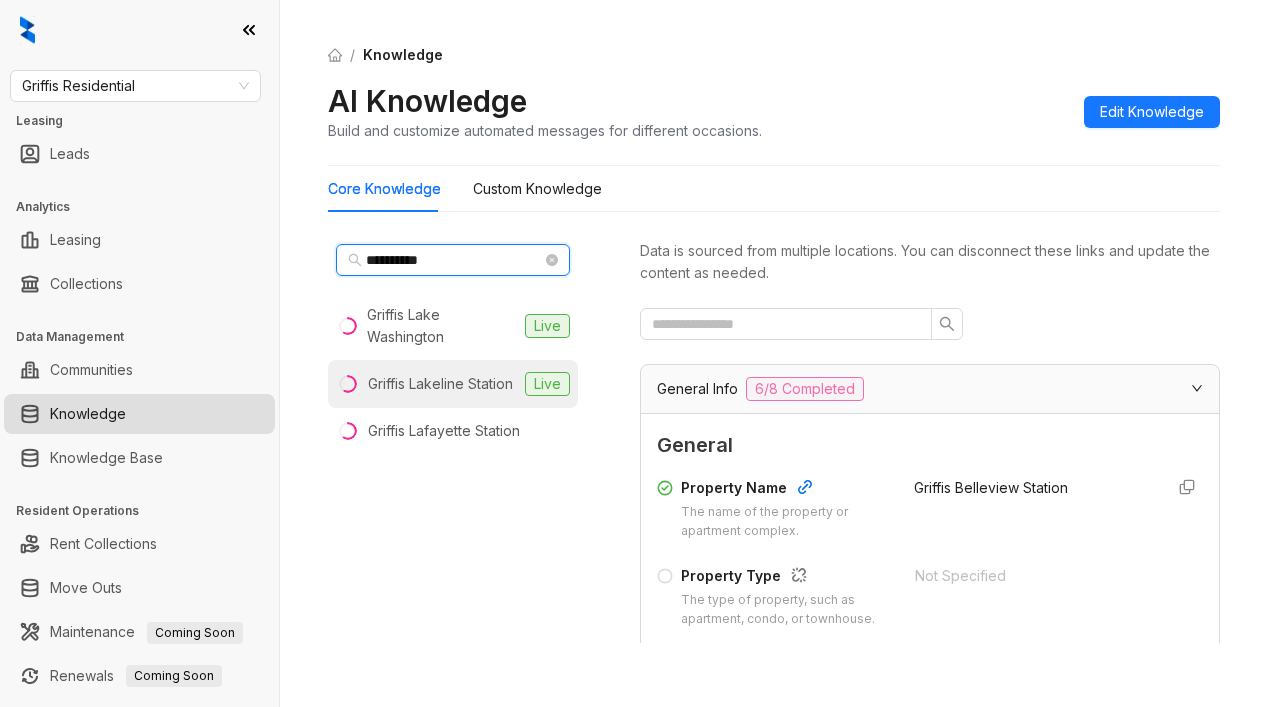 type on "**********" 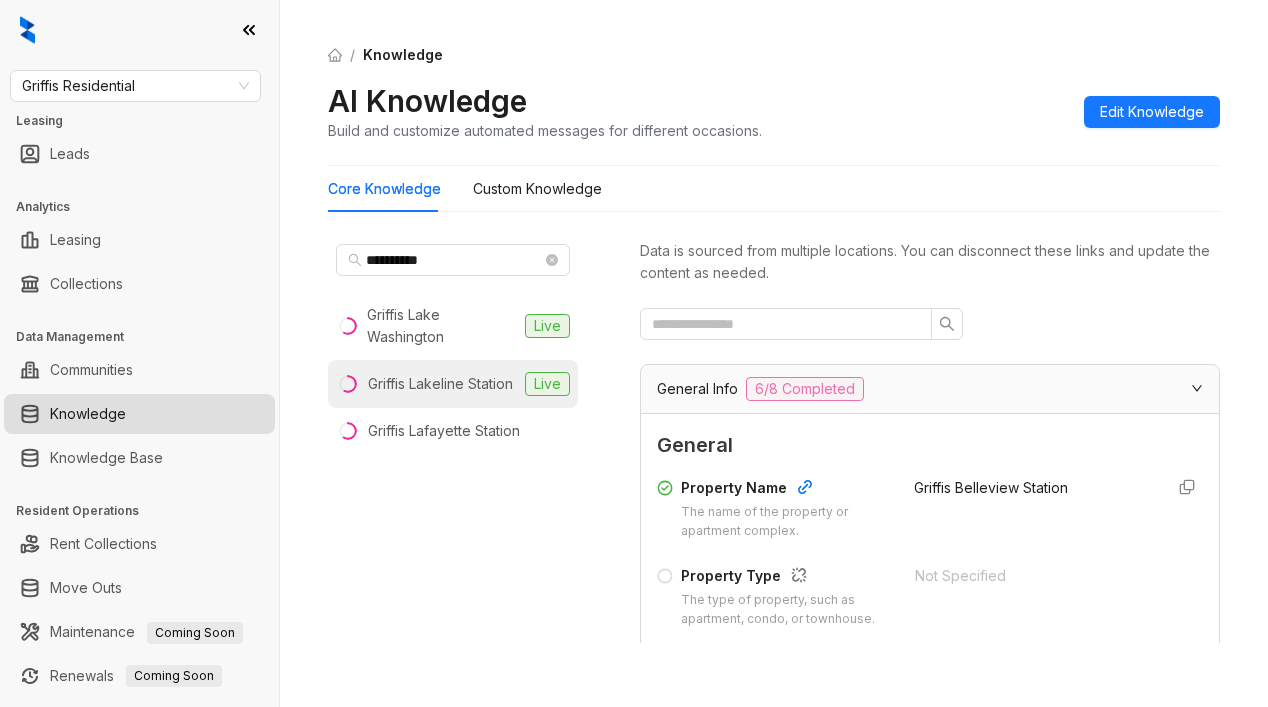 click on "Griffis Lakeline Station" at bounding box center (440, 384) 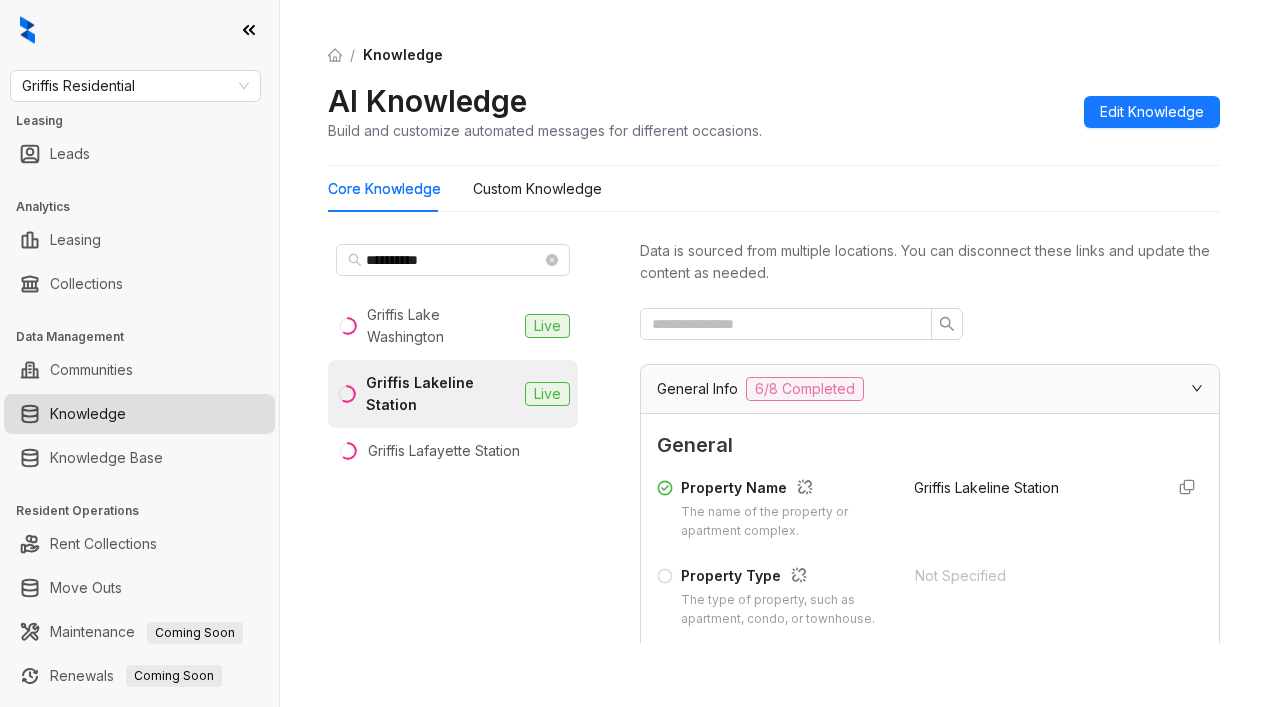 click on "AI Knowledge Build and customize automated messages for different occasions. Edit Knowledge" at bounding box center (774, 111) 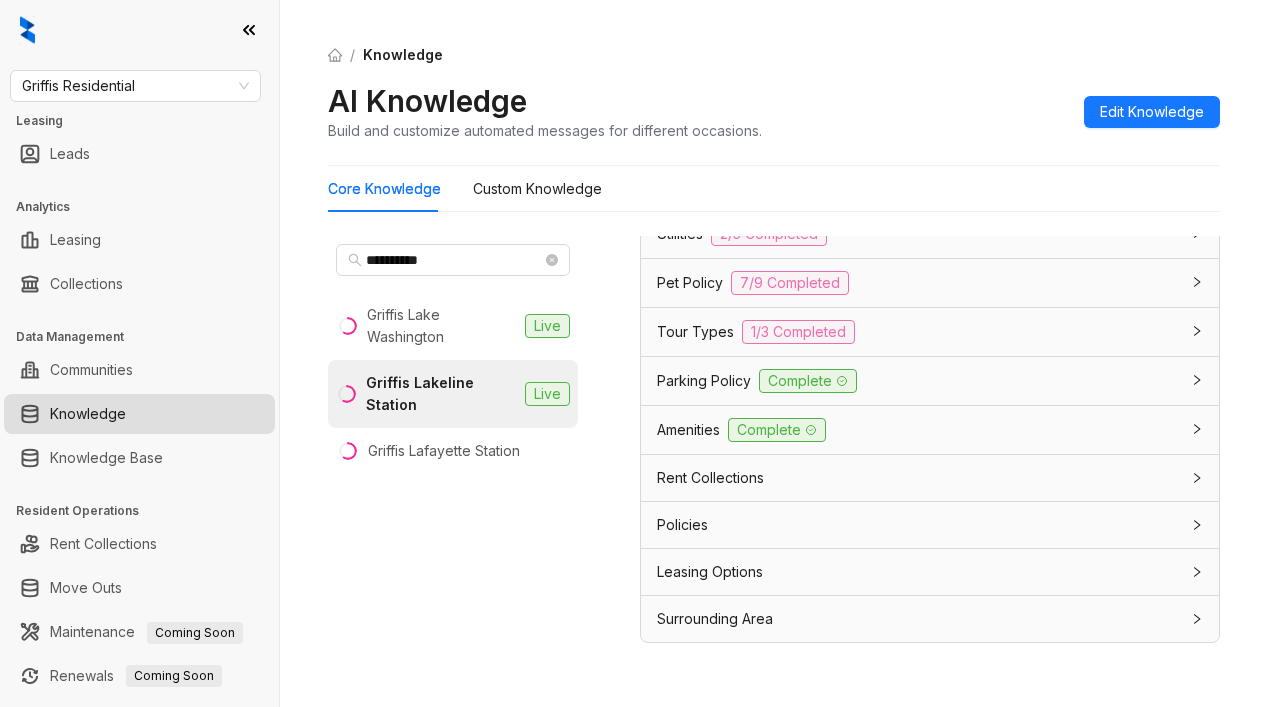 scroll, scrollTop: 1707, scrollLeft: 0, axis: vertical 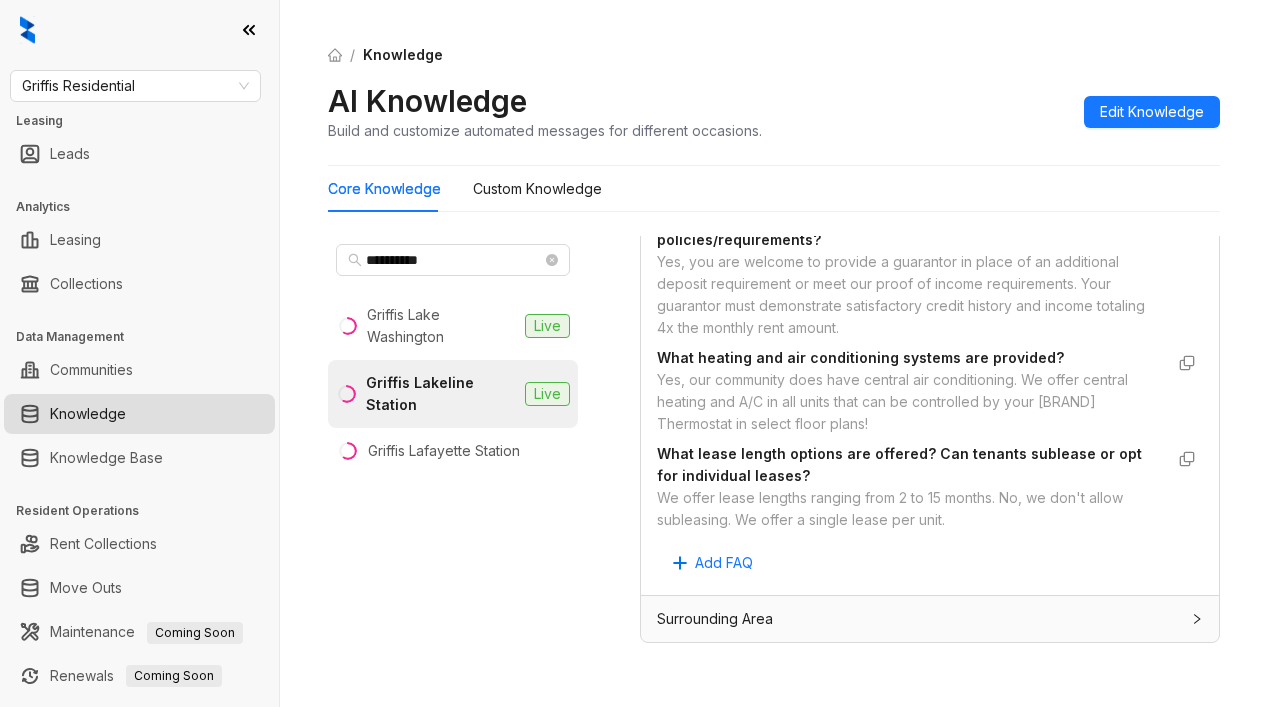 click on "/  Knowledge" at bounding box center (774, 55) 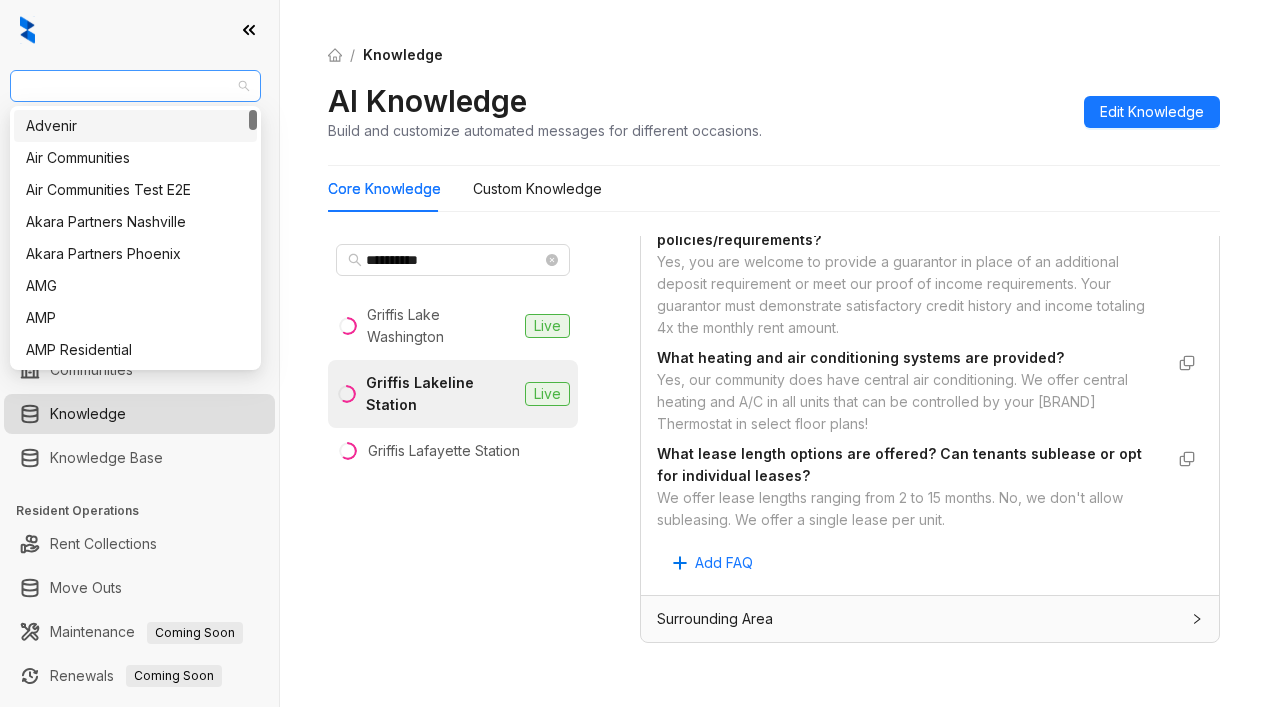 drag, startPoint x: 180, startPoint y: 86, endPoint x: 17, endPoint y: 74, distance: 163.44112 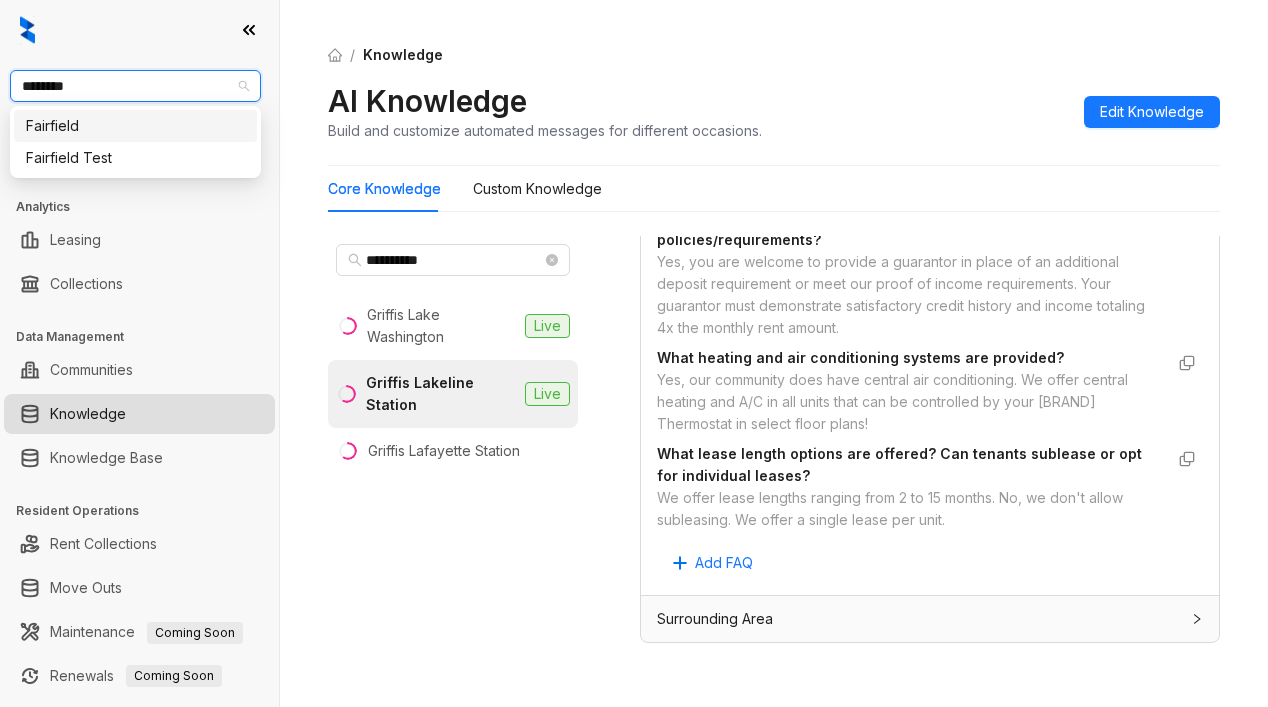 type on "*********" 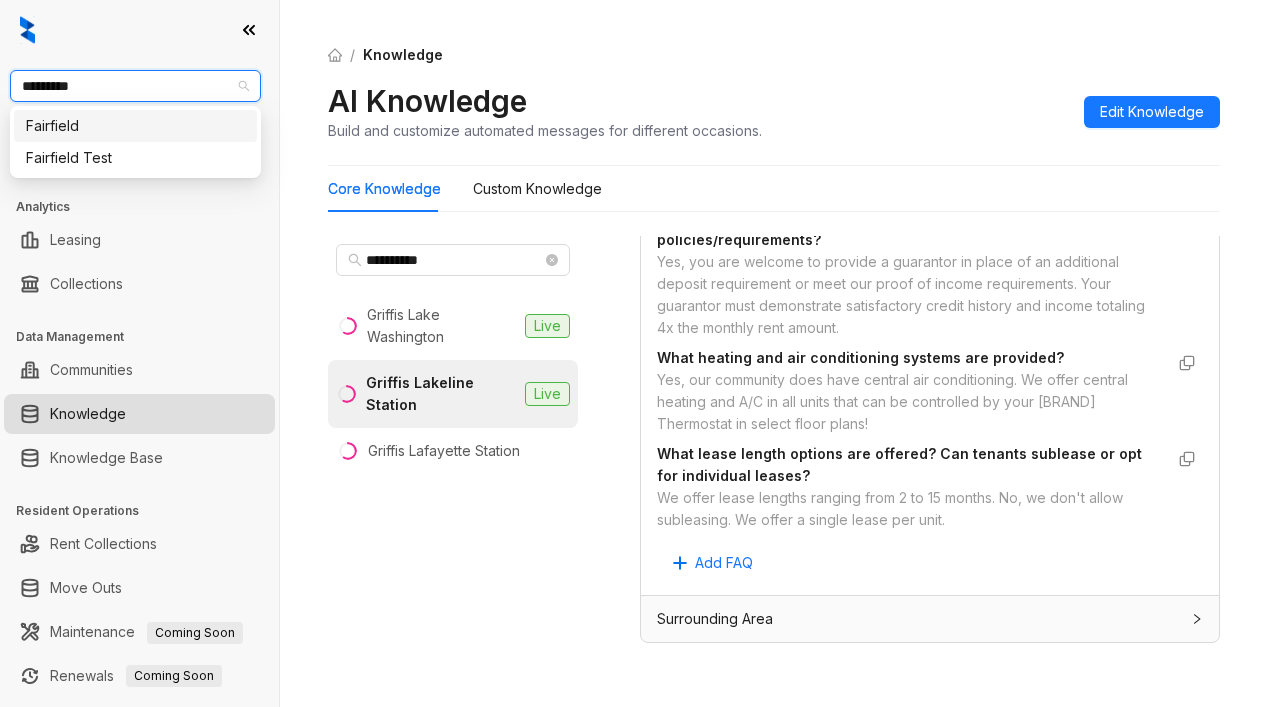click on "Fairfield" at bounding box center (135, 126) 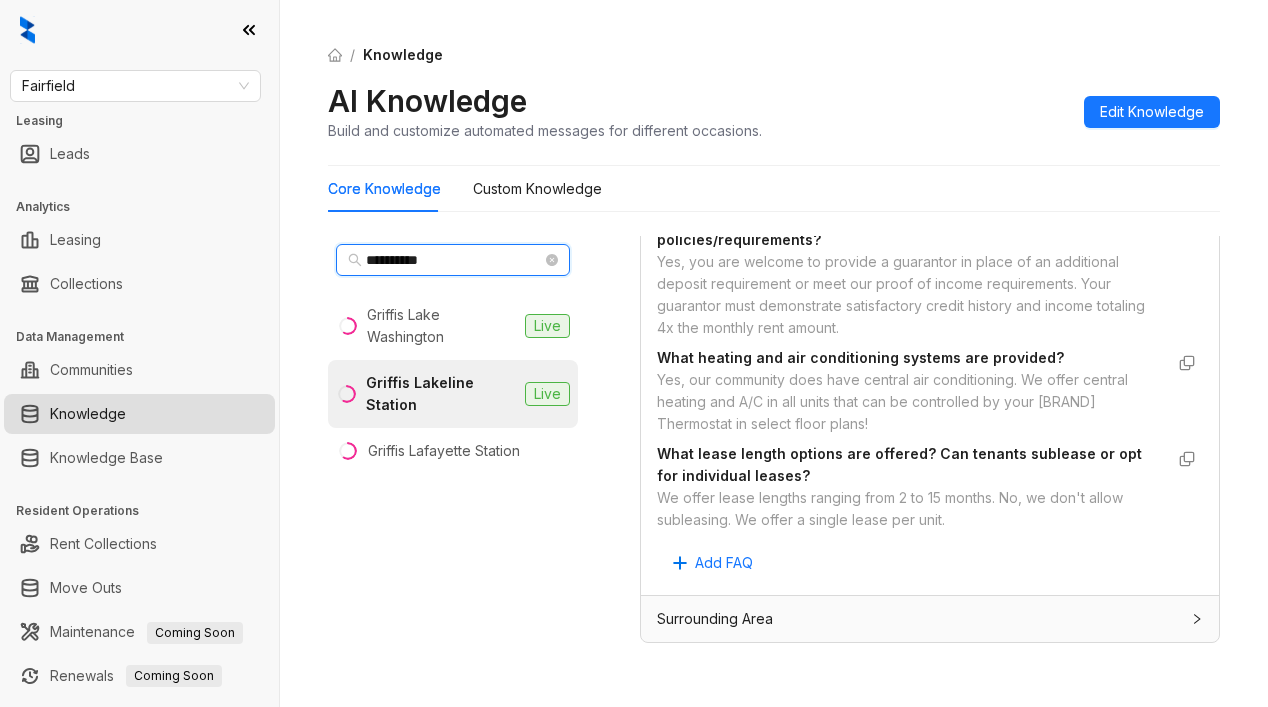 drag, startPoint x: 433, startPoint y: 255, endPoint x: 346, endPoint y: 254, distance: 87.005745 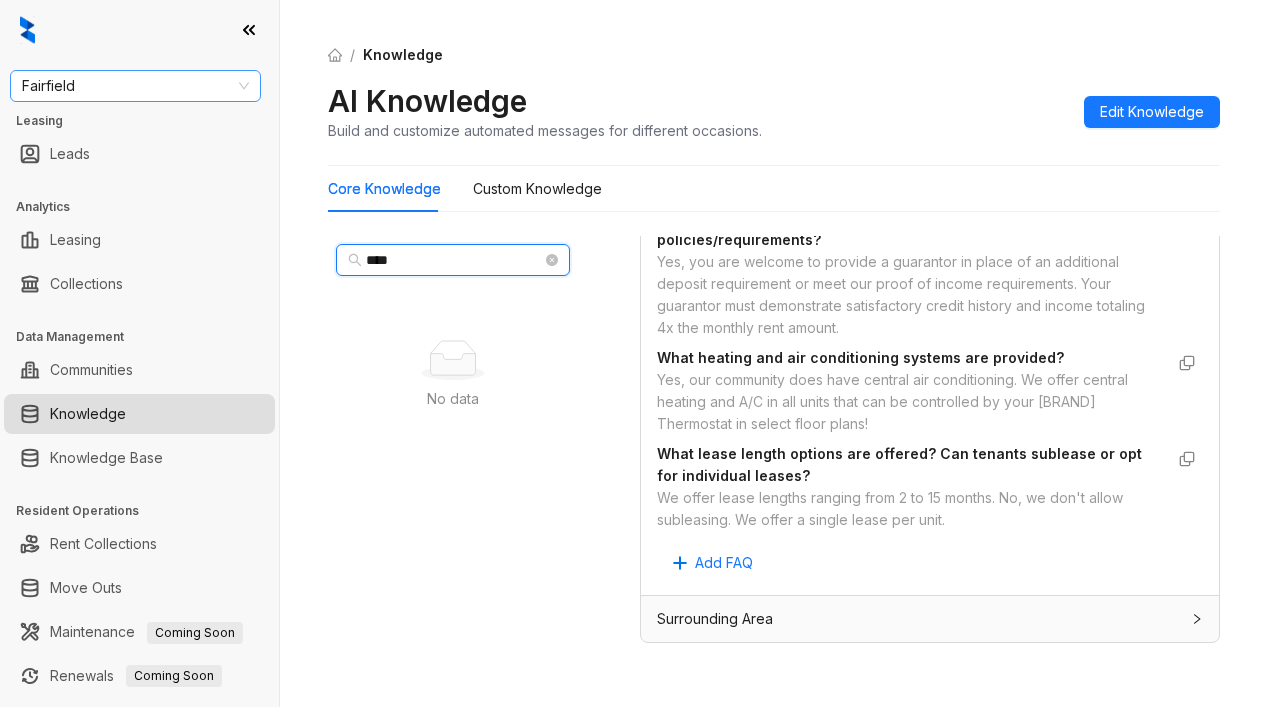 click on "Fairfield" at bounding box center (135, 86) 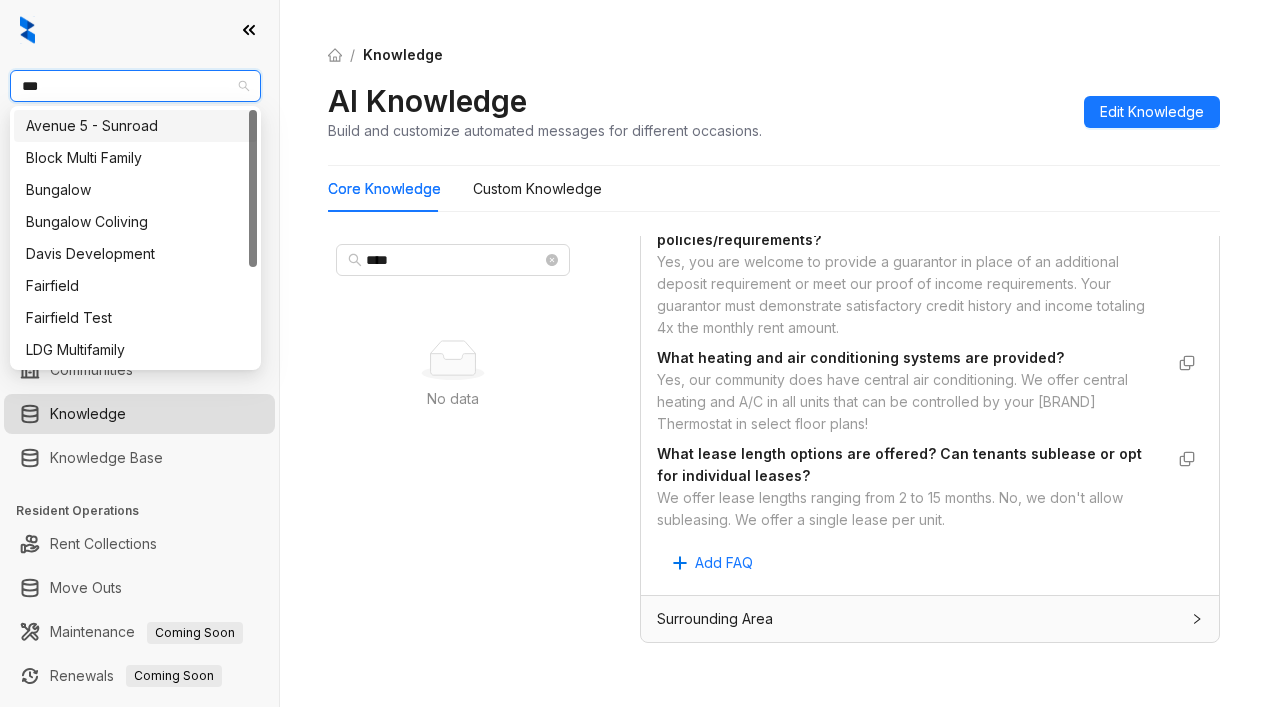 type on "****" 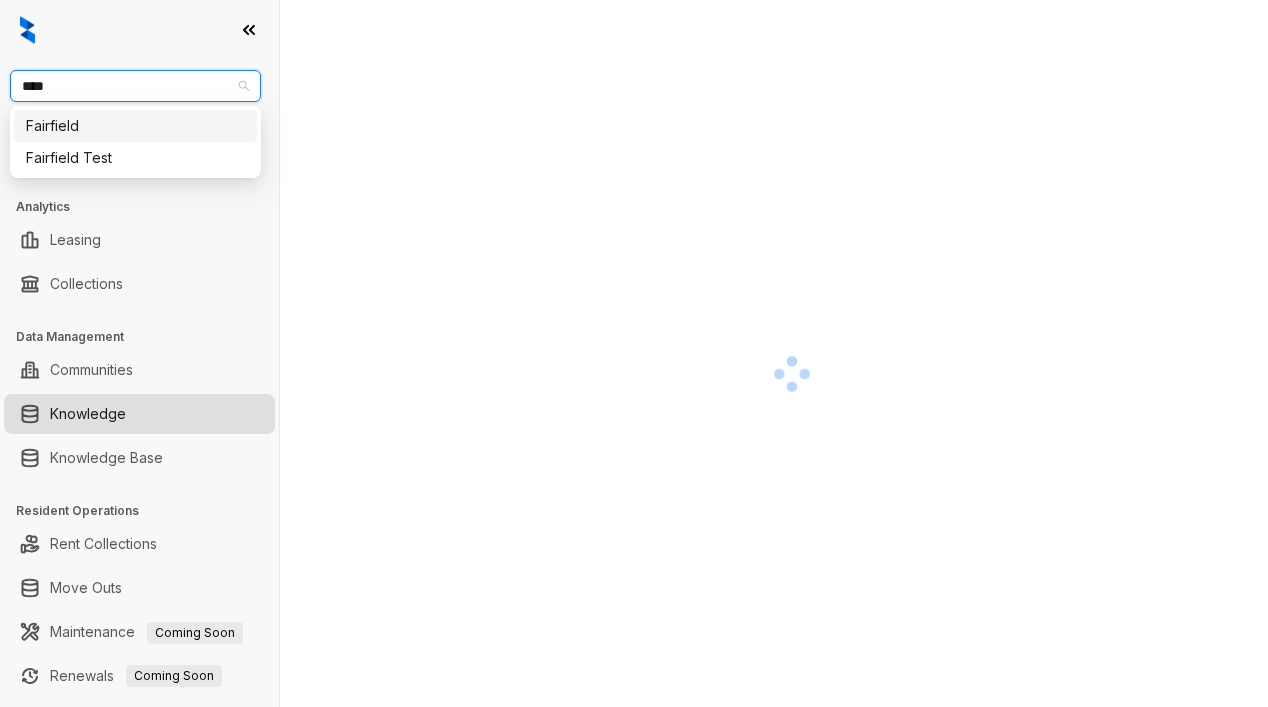 click on "Fairfield" at bounding box center [135, 126] 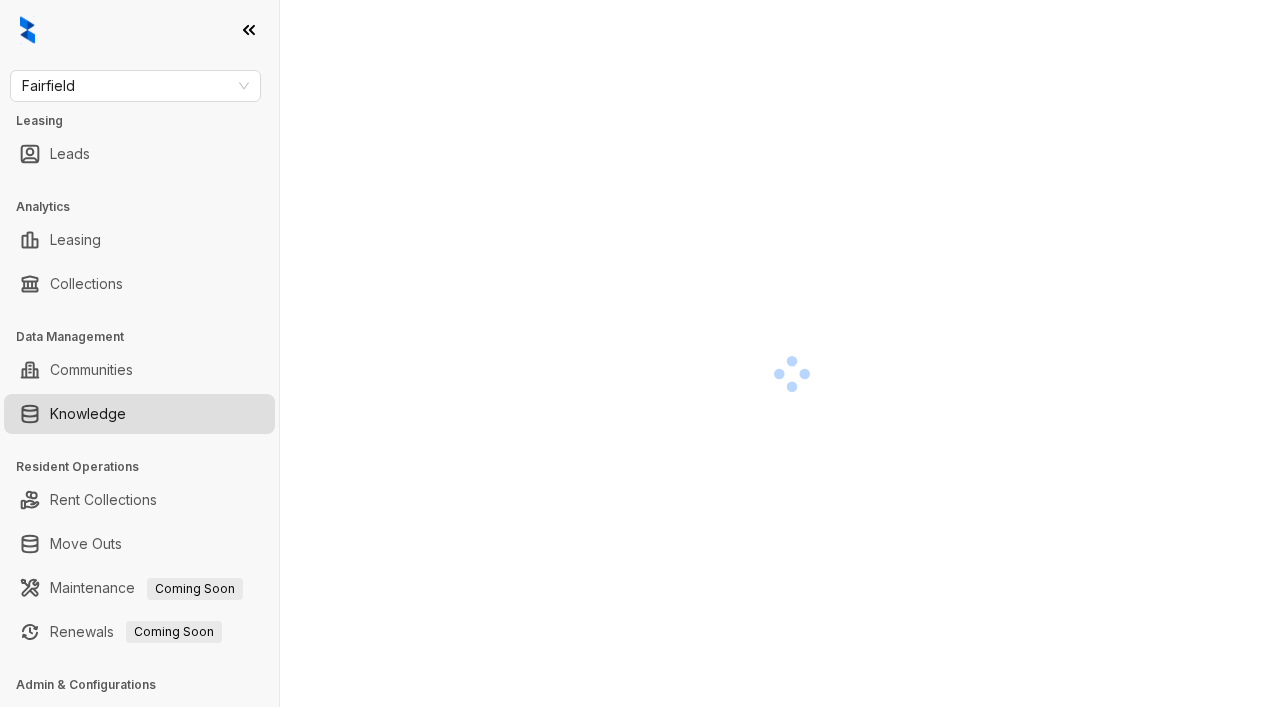 scroll, scrollTop: 0, scrollLeft: 0, axis: both 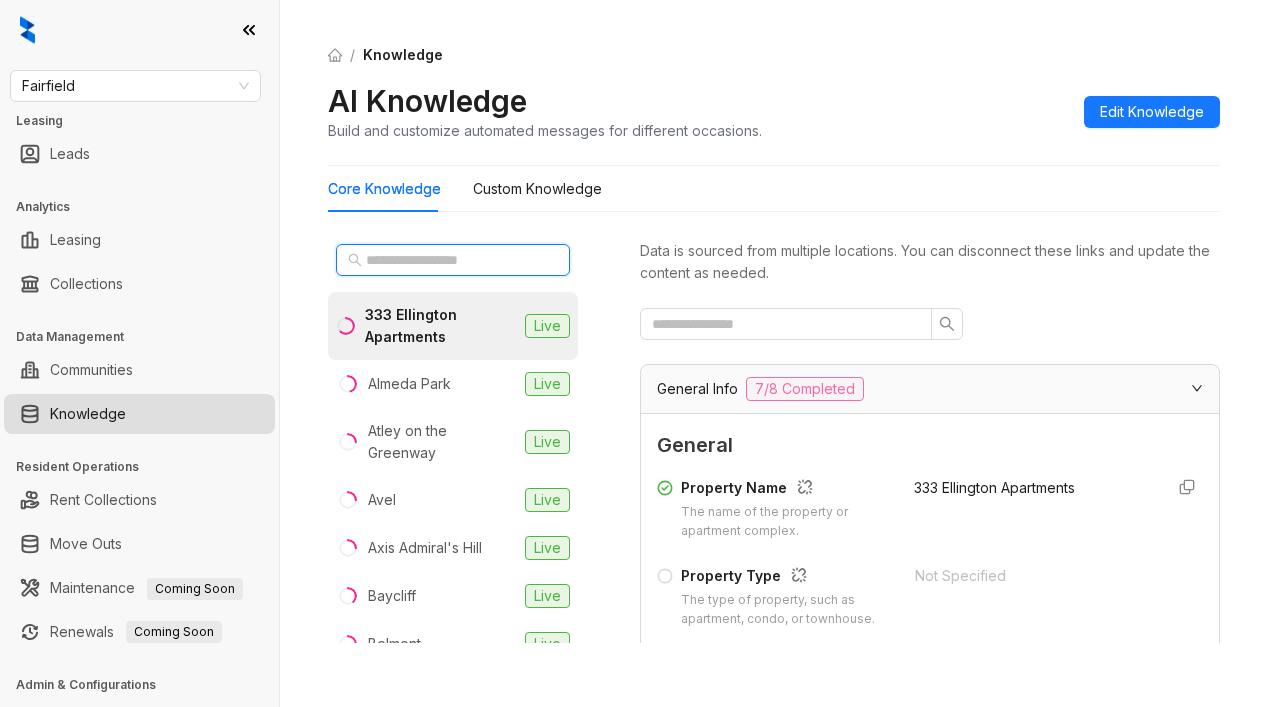 click at bounding box center (454, 260) 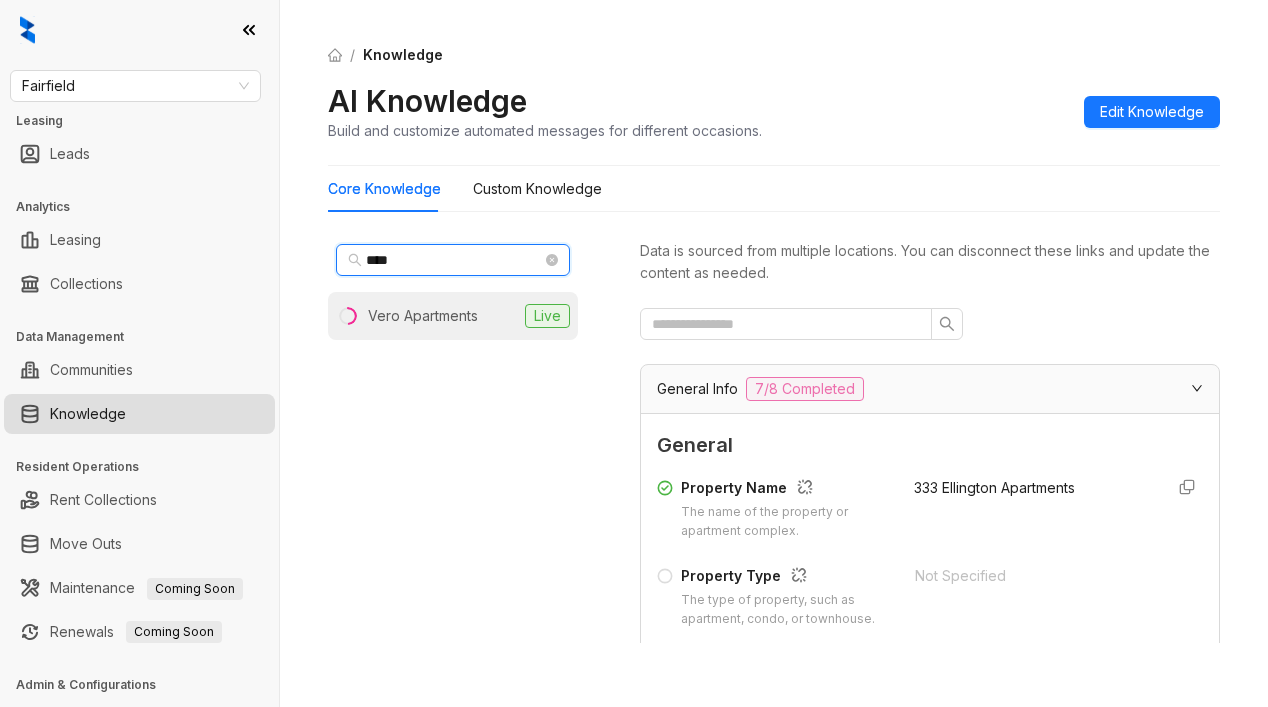 type on "****" 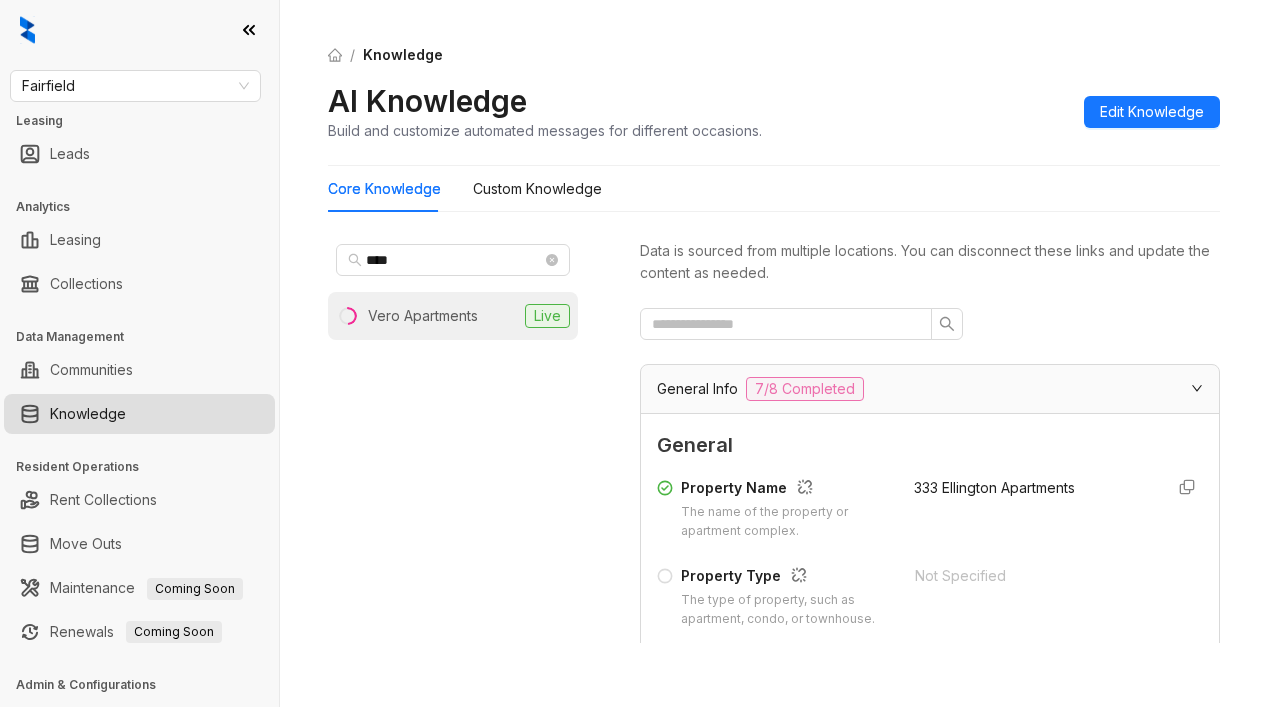 click on "Vero Apartments" at bounding box center [423, 316] 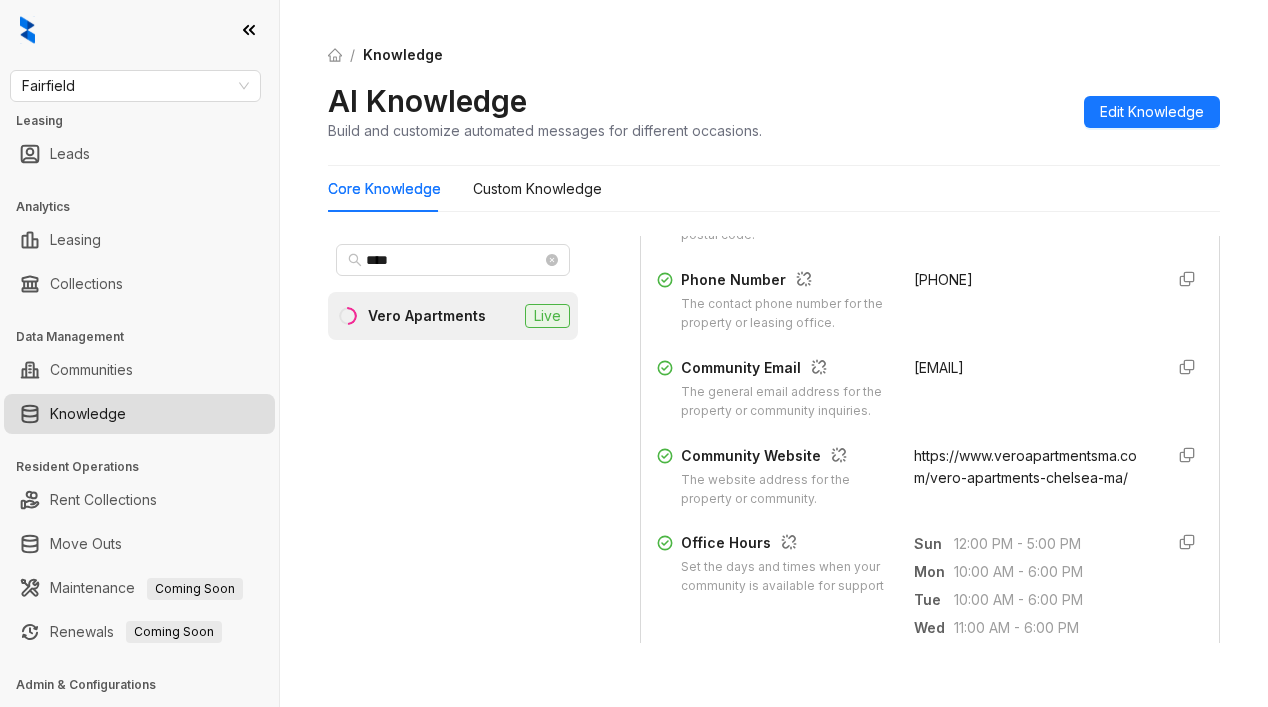 scroll, scrollTop: 500, scrollLeft: 0, axis: vertical 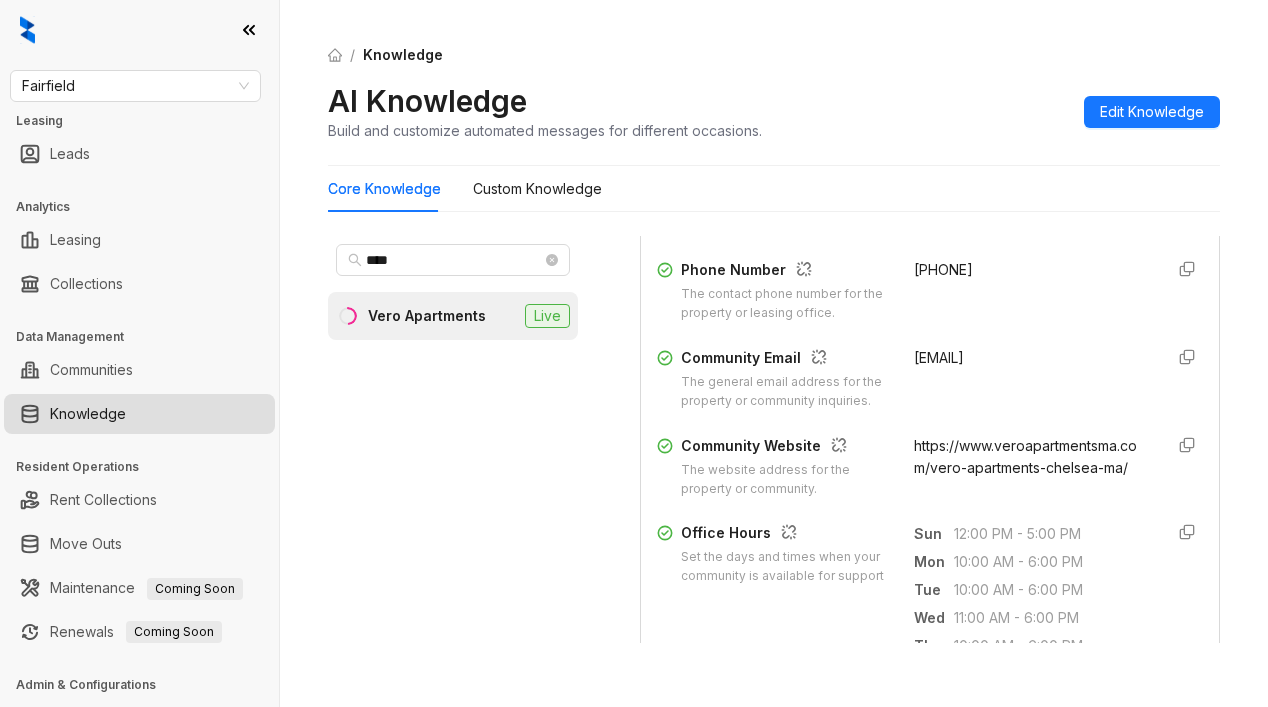 drag, startPoint x: 884, startPoint y: 374, endPoint x: 928, endPoint y: 406, distance: 54.405884 